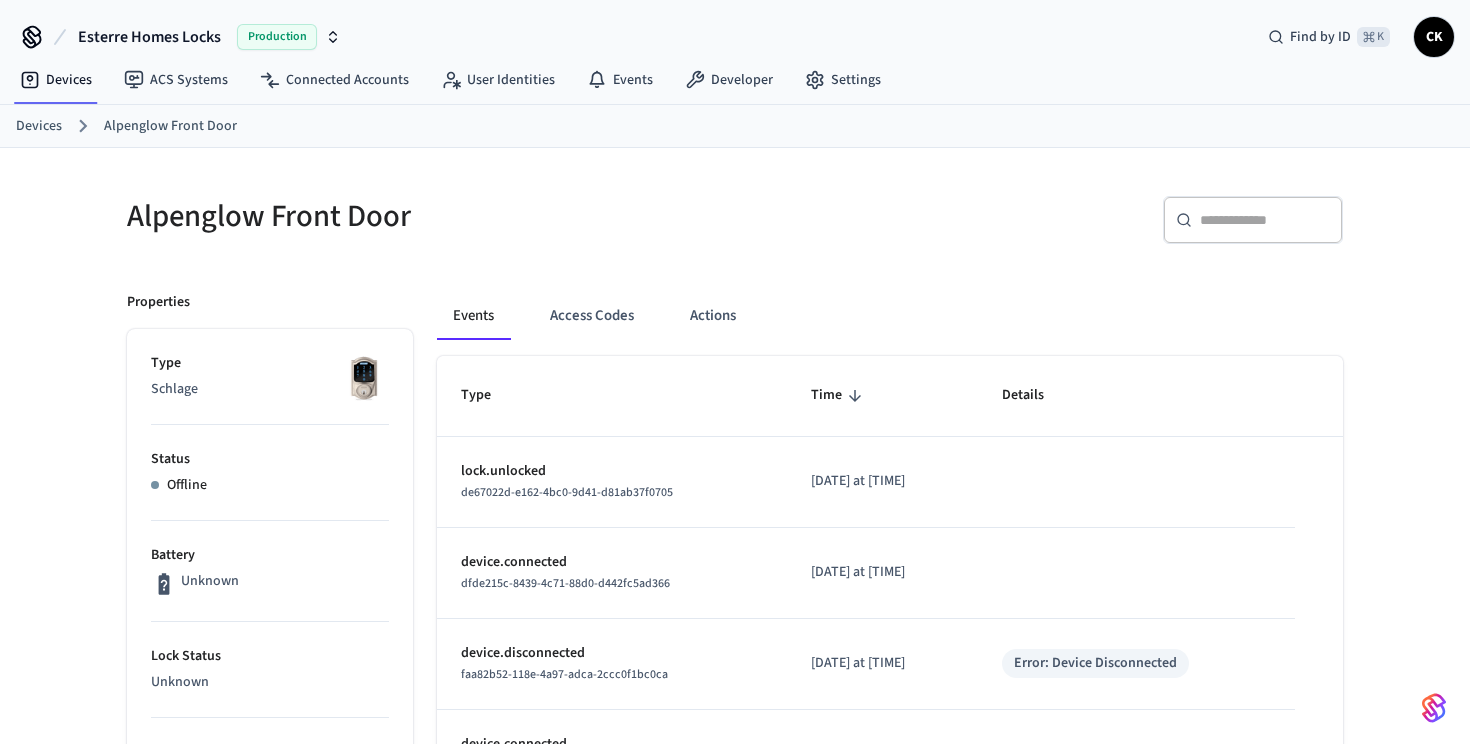 scroll, scrollTop: 207, scrollLeft: 0, axis: vertical 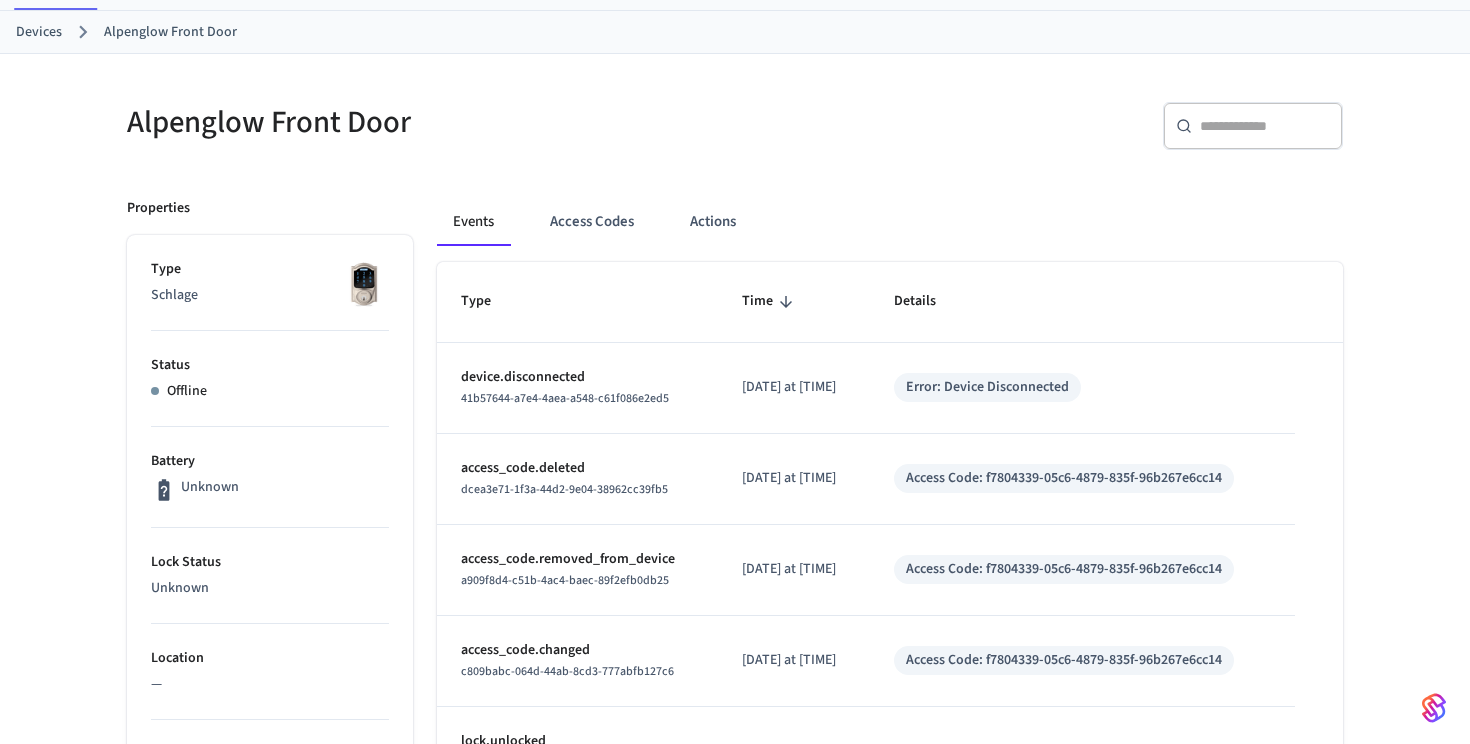 click on "Devices" at bounding box center [39, 32] 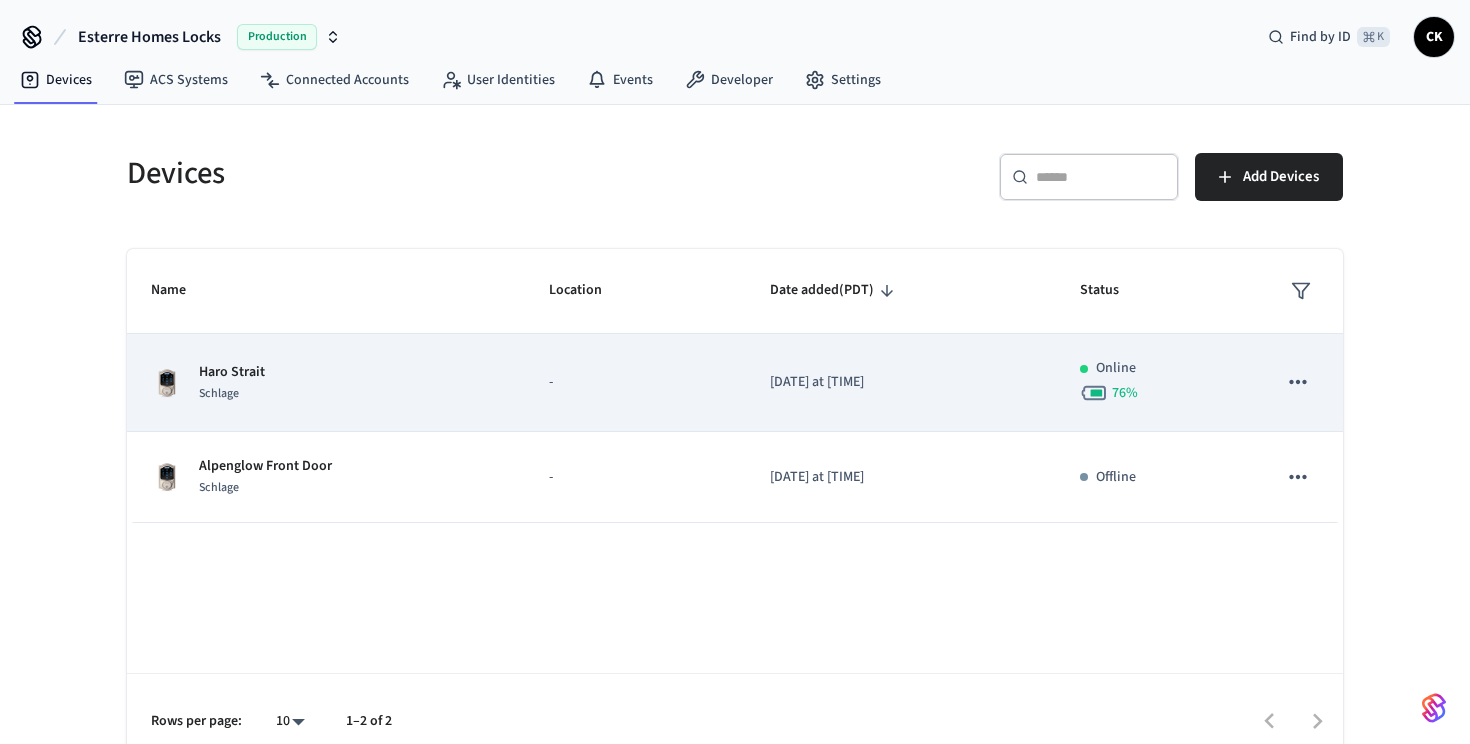 click on "Haro Strait" at bounding box center [232, 372] 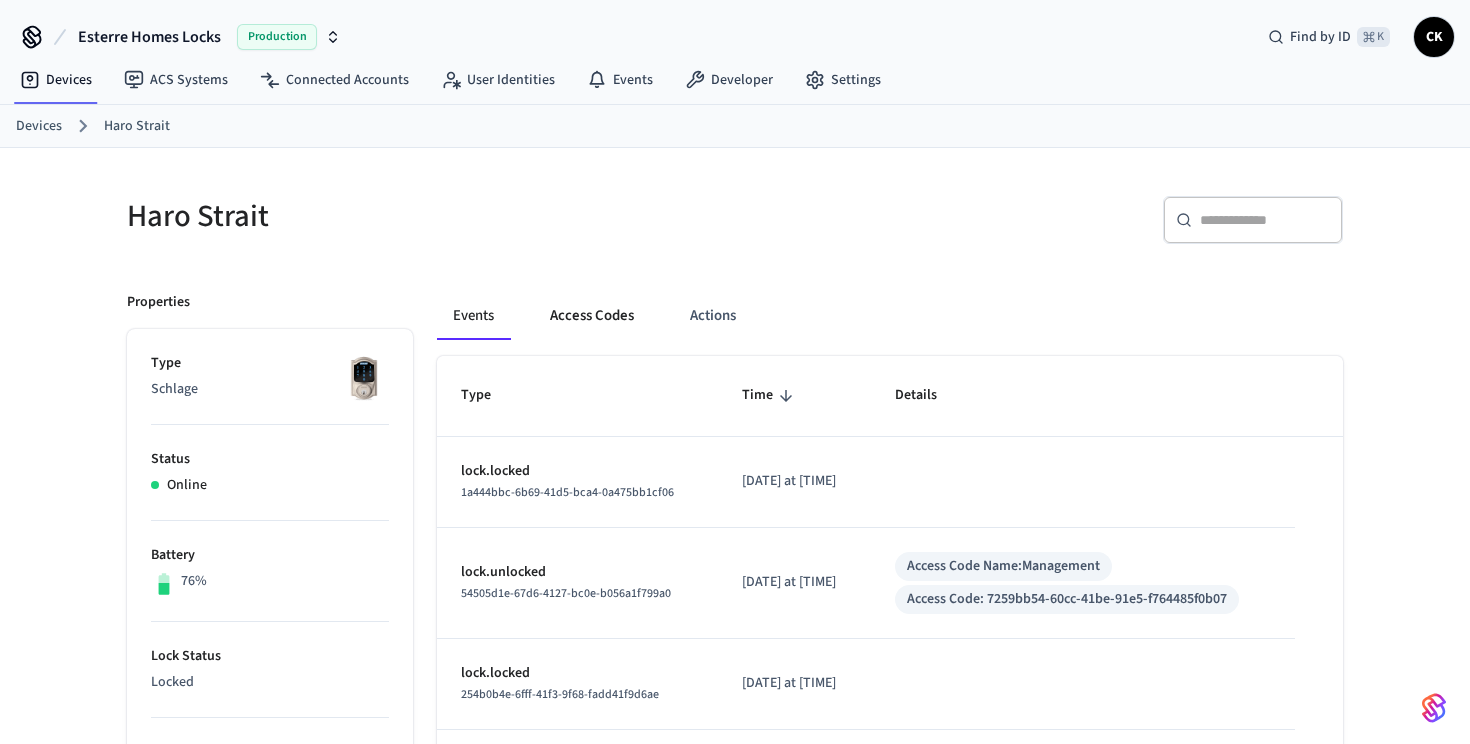 click on "Access Codes" at bounding box center [592, 316] 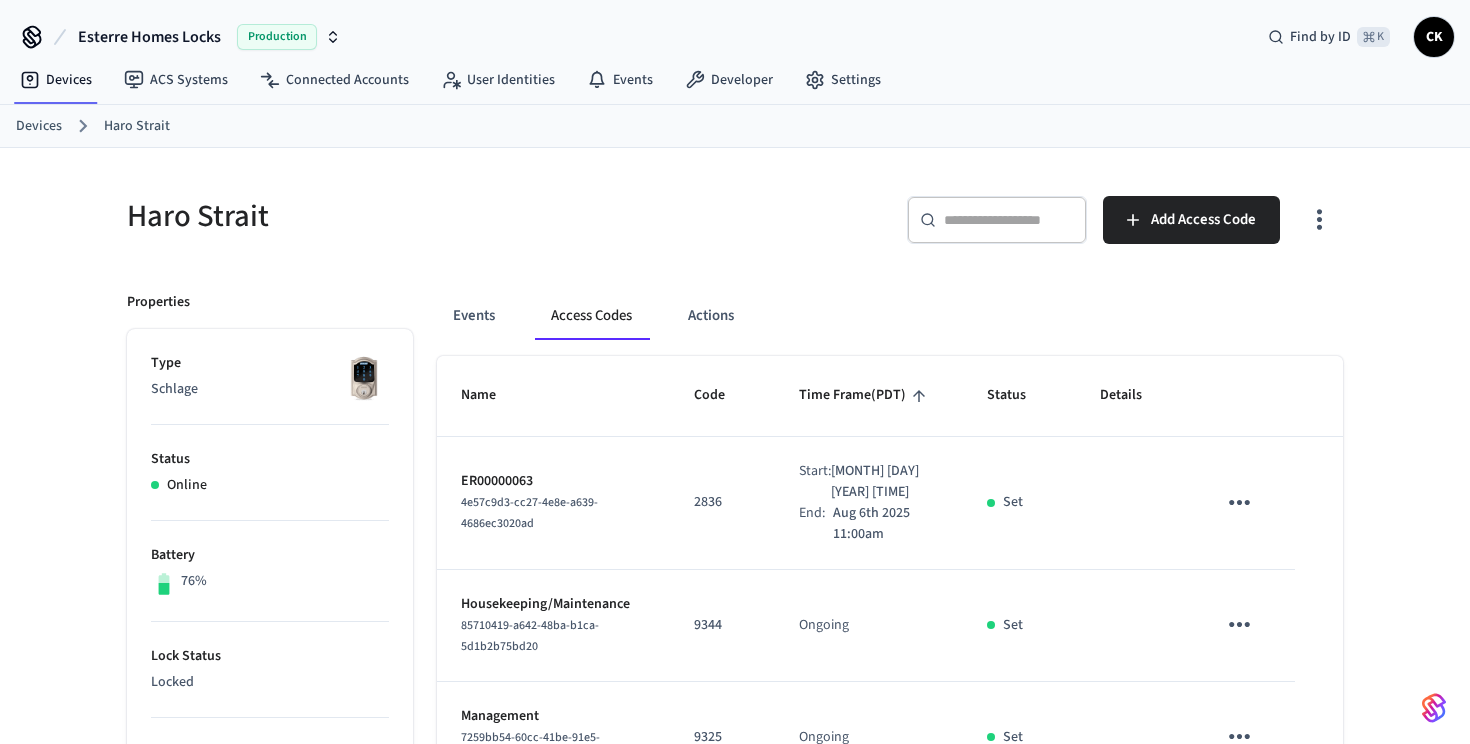 scroll, scrollTop: 0, scrollLeft: 0, axis: both 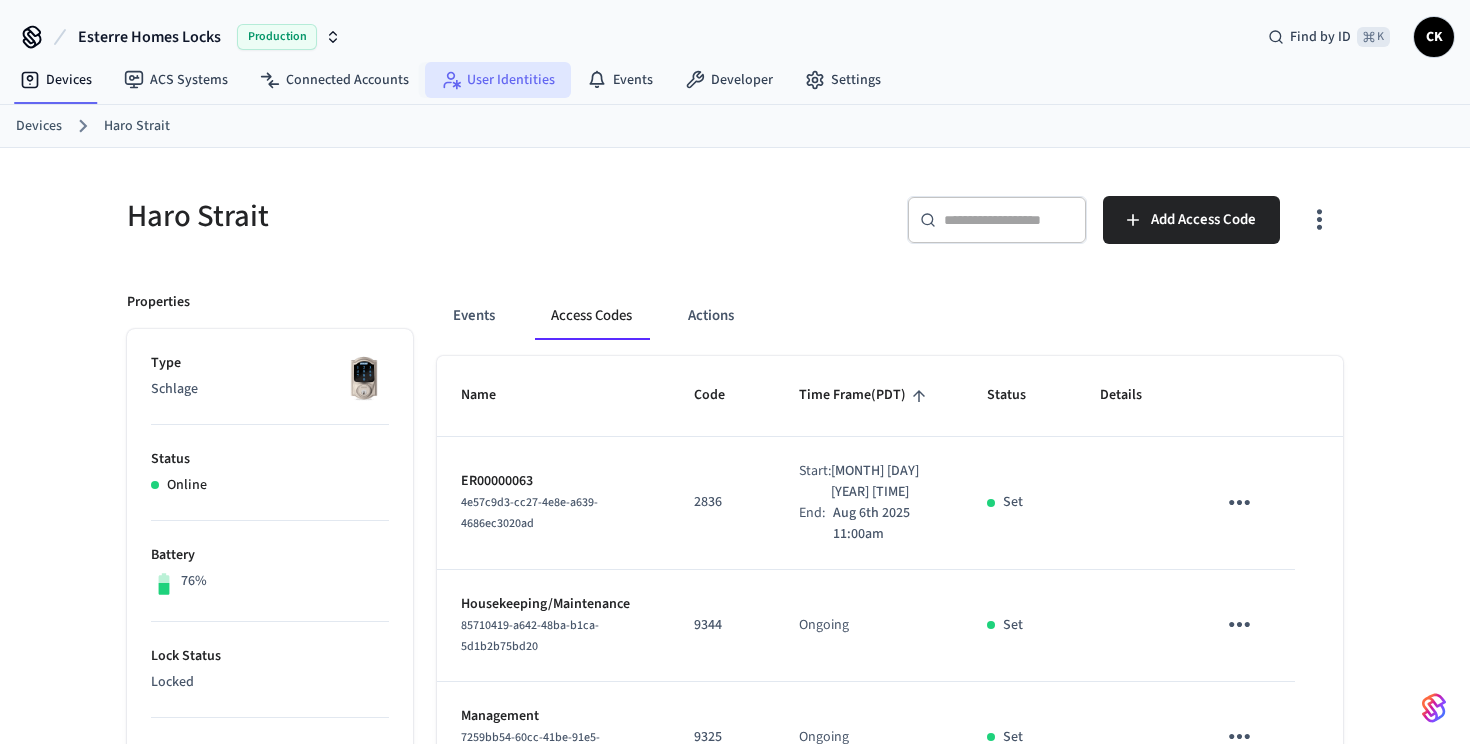 click on "User Identities" at bounding box center [498, 80] 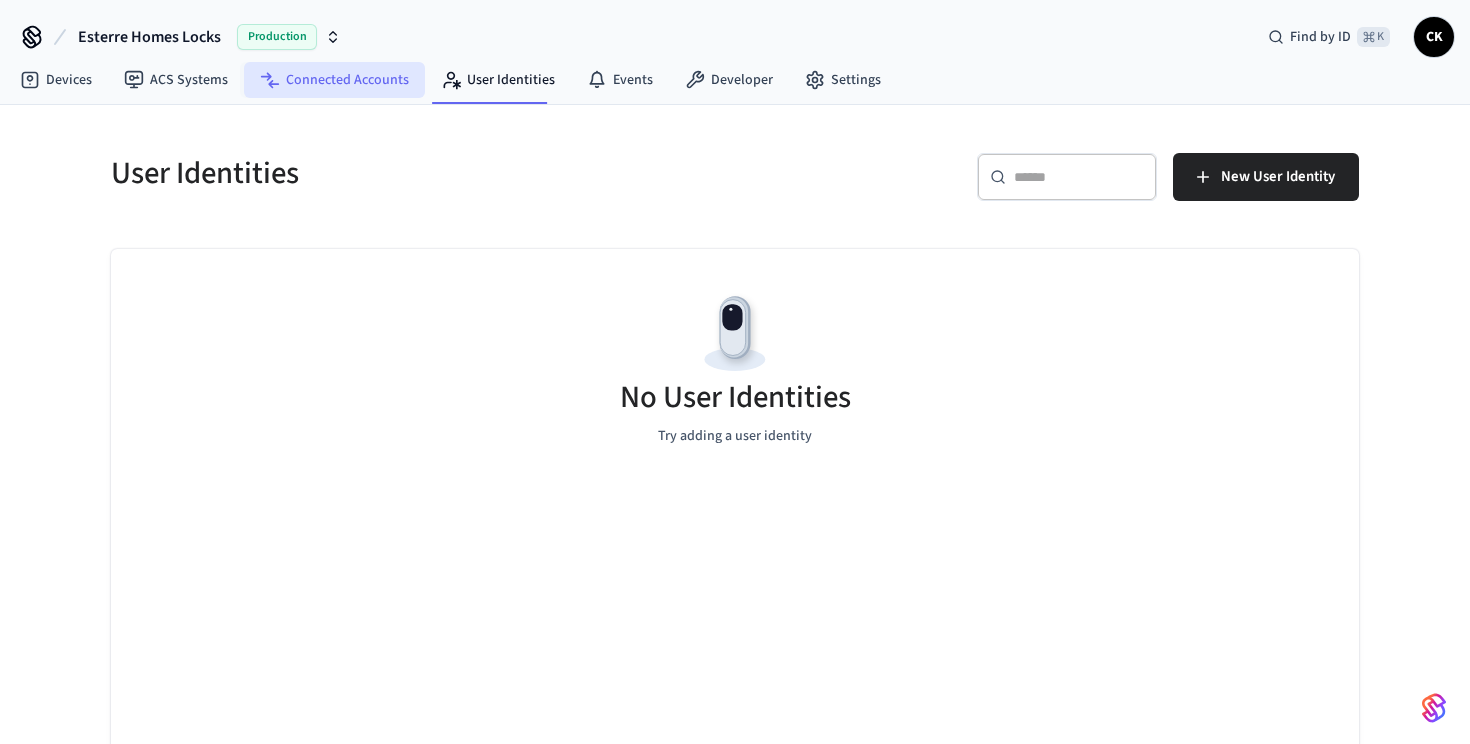 click on "Connected Accounts" at bounding box center (334, 80) 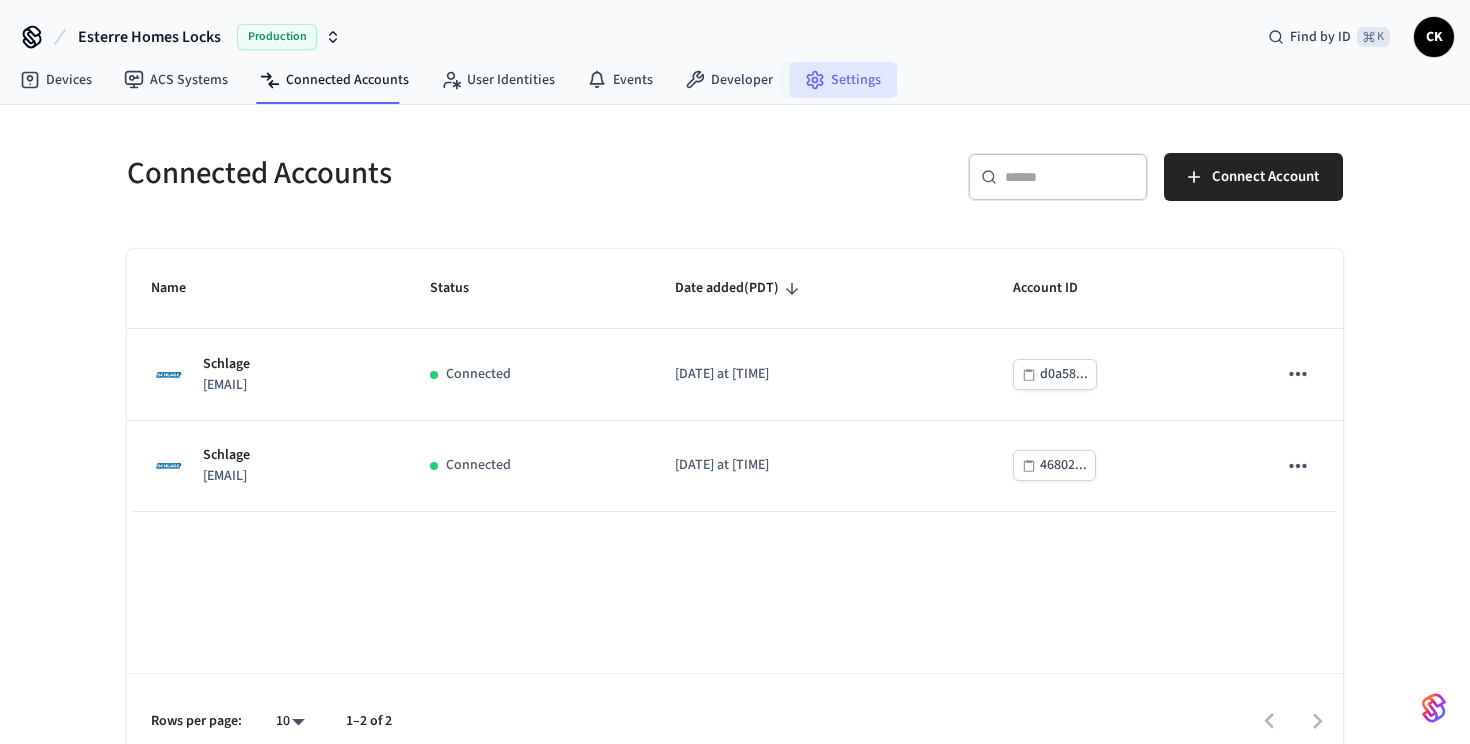 click on "Settings" at bounding box center [843, 80] 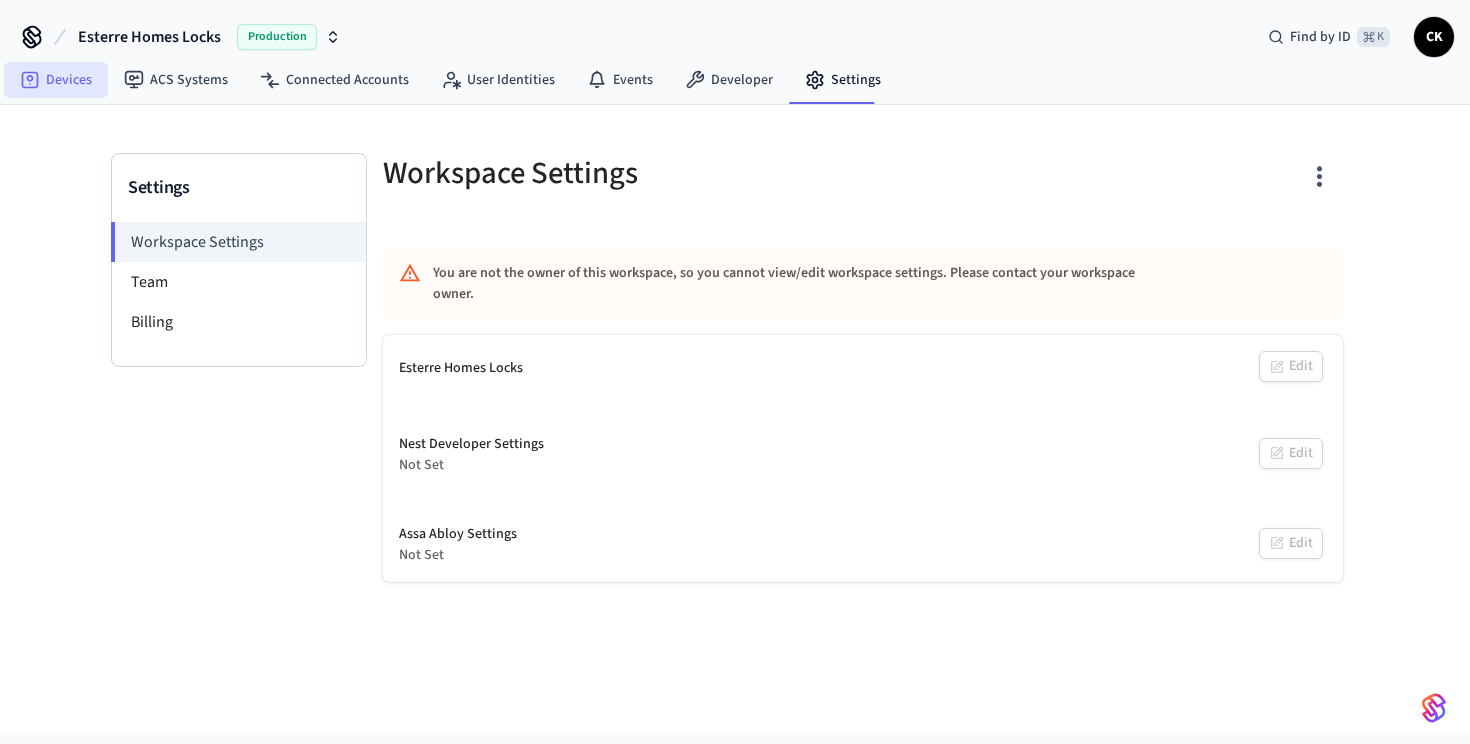 click on "Devices" at bounding box center [56, 80] 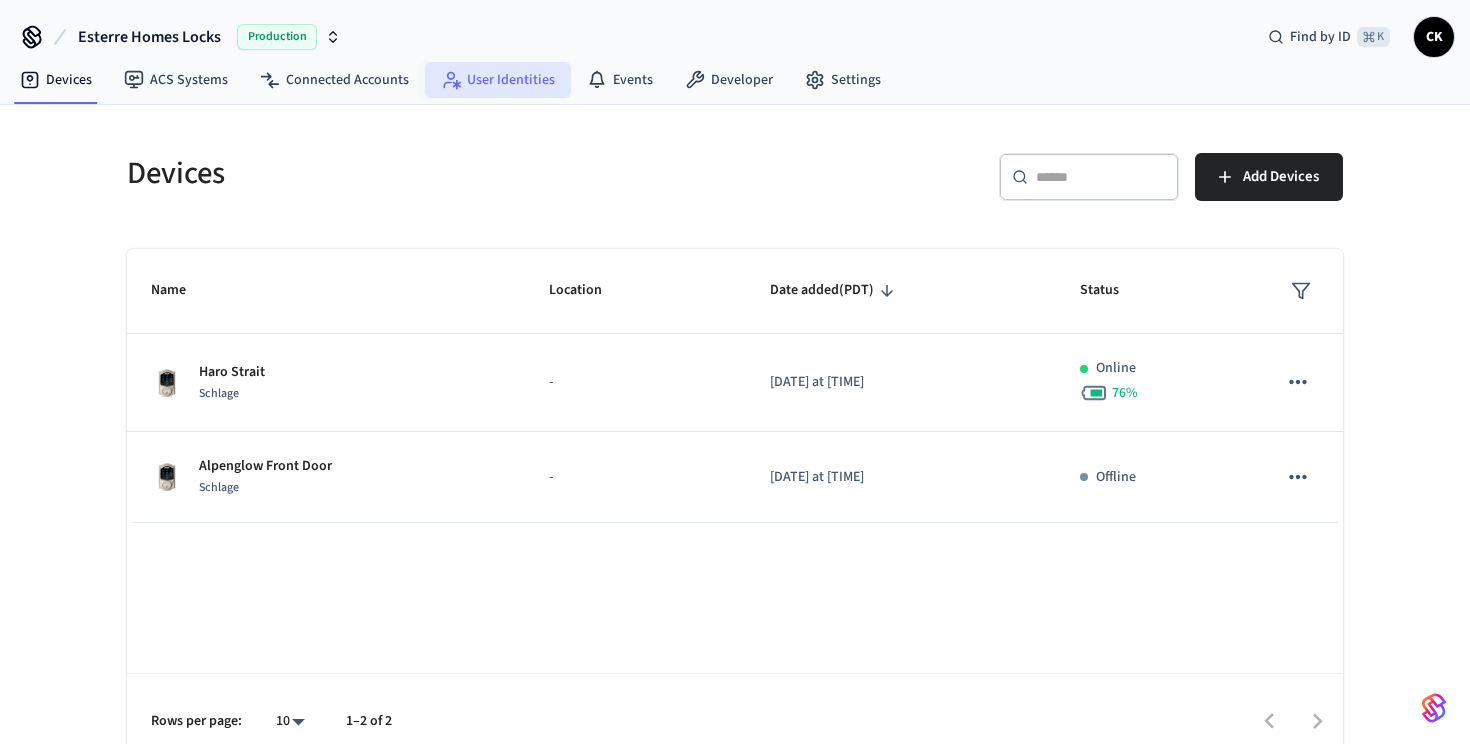 click on "User Identities" at bounding box center (498, 80) 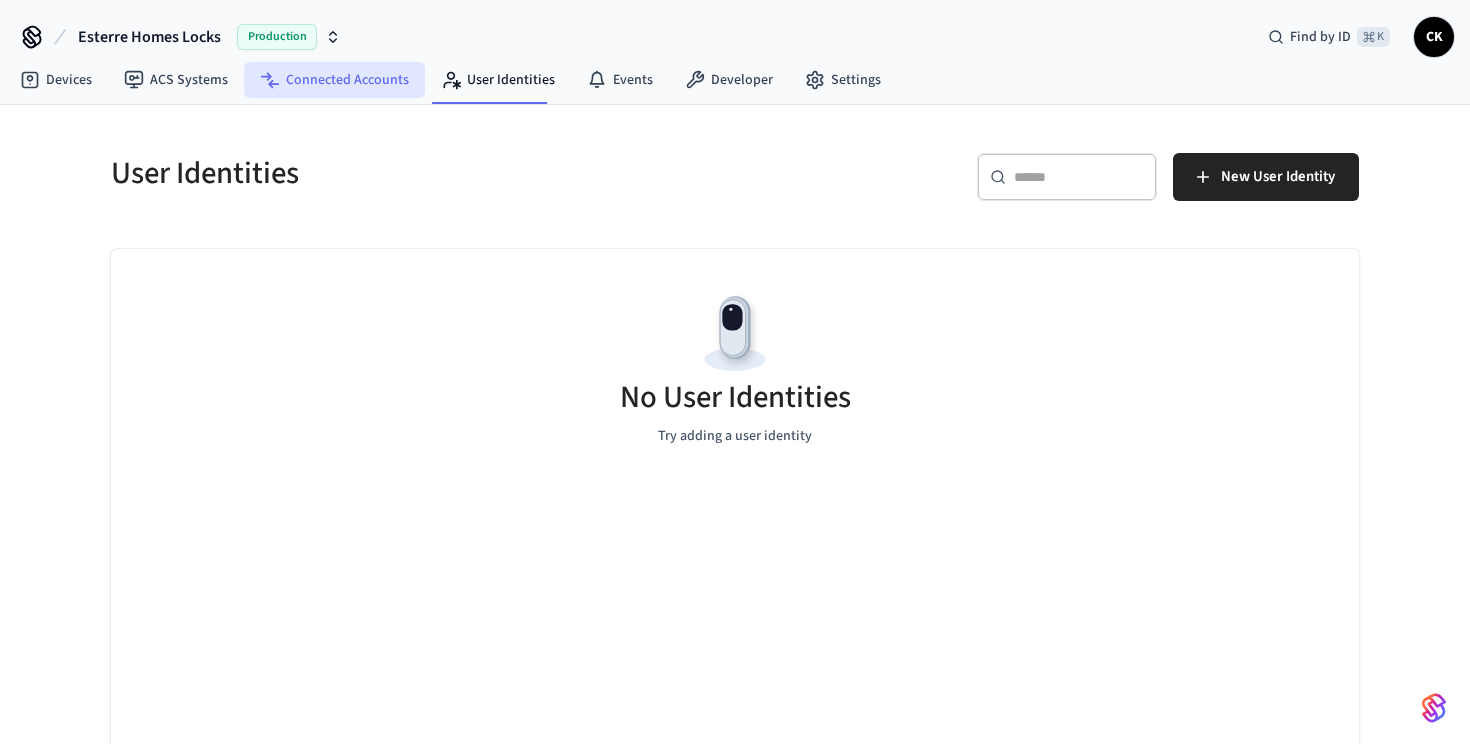 click on "Connected Accounts" at bounding box center [334, 80] 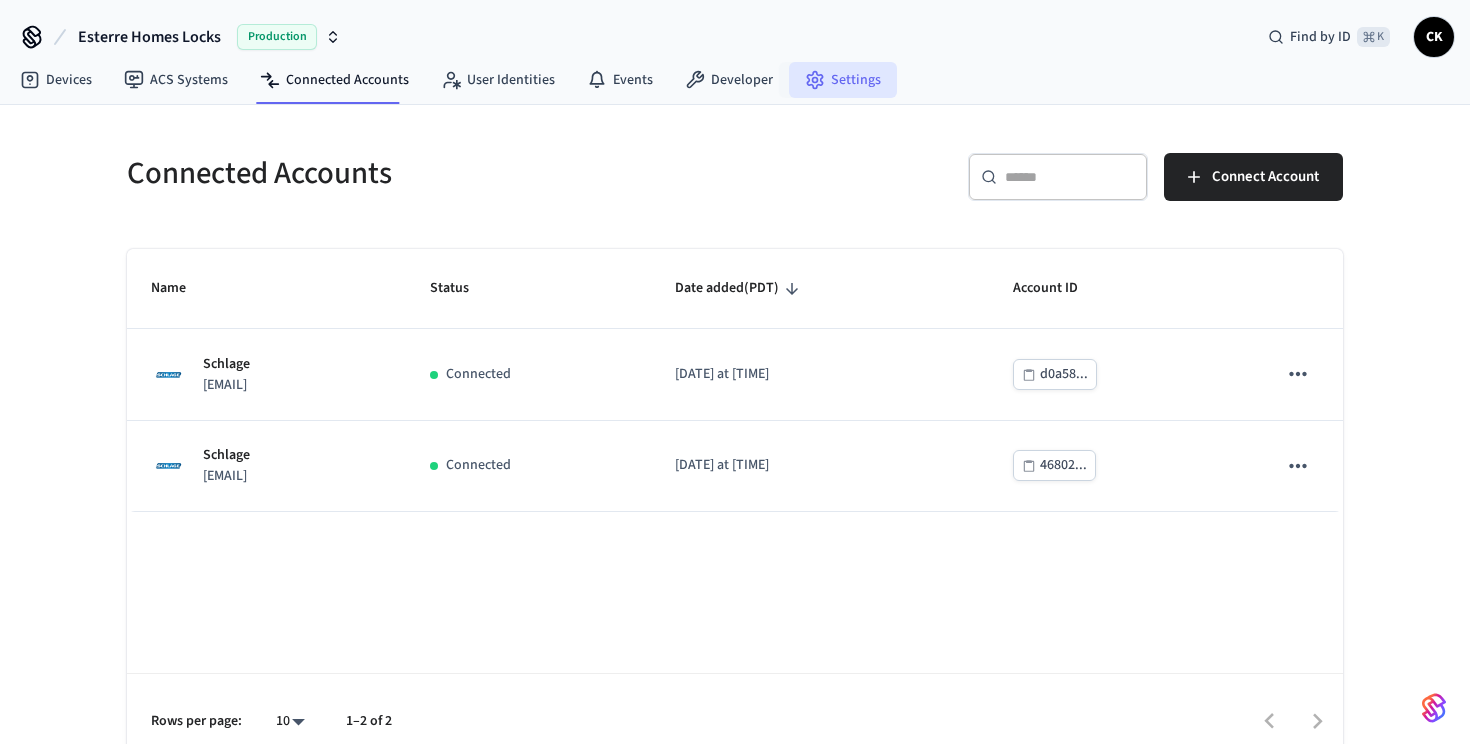 click on "Settings" at bounding box center [843, 80] 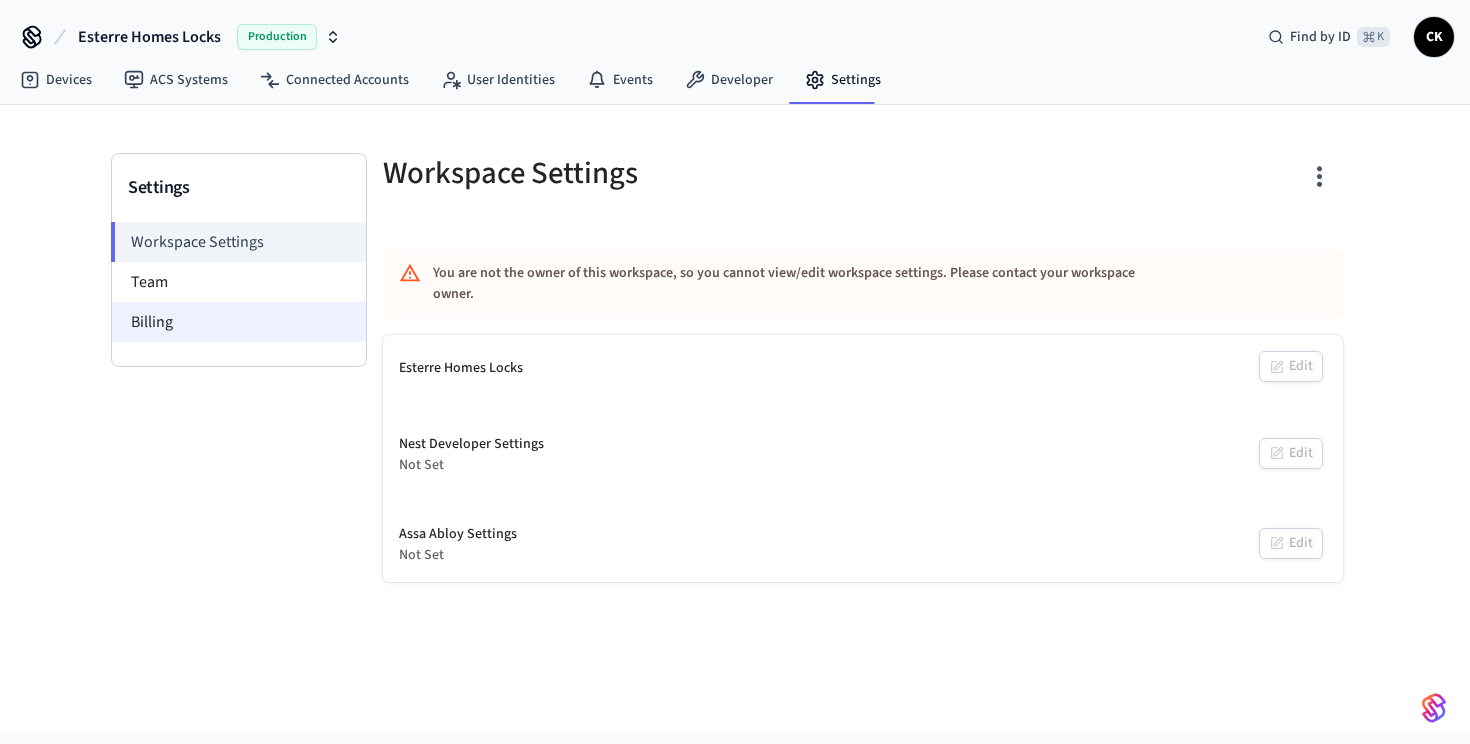 click on "Billing" at bounding box center [239, 322] 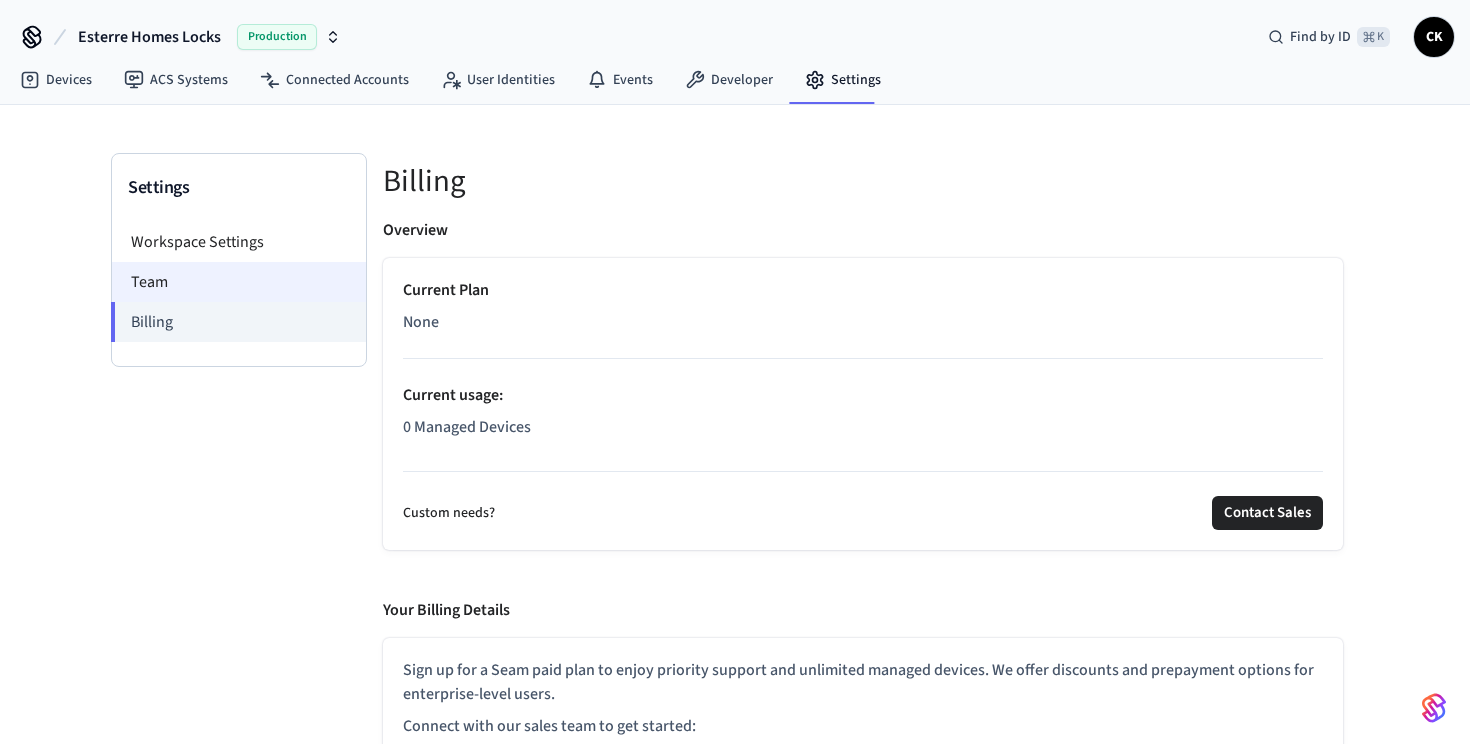 click on "Team" at bounding box center (239, 282) 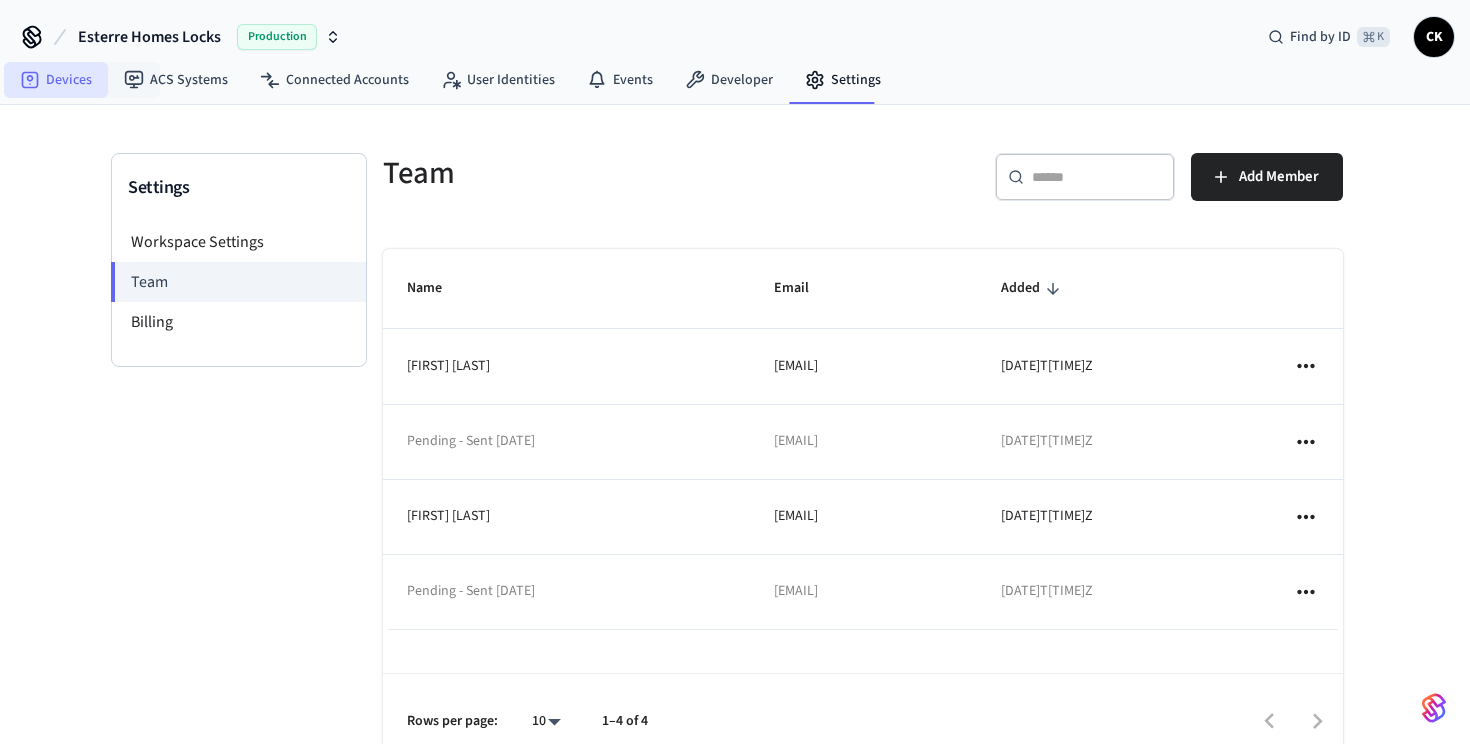 click on "Devices" at bounding box center (56, 80) 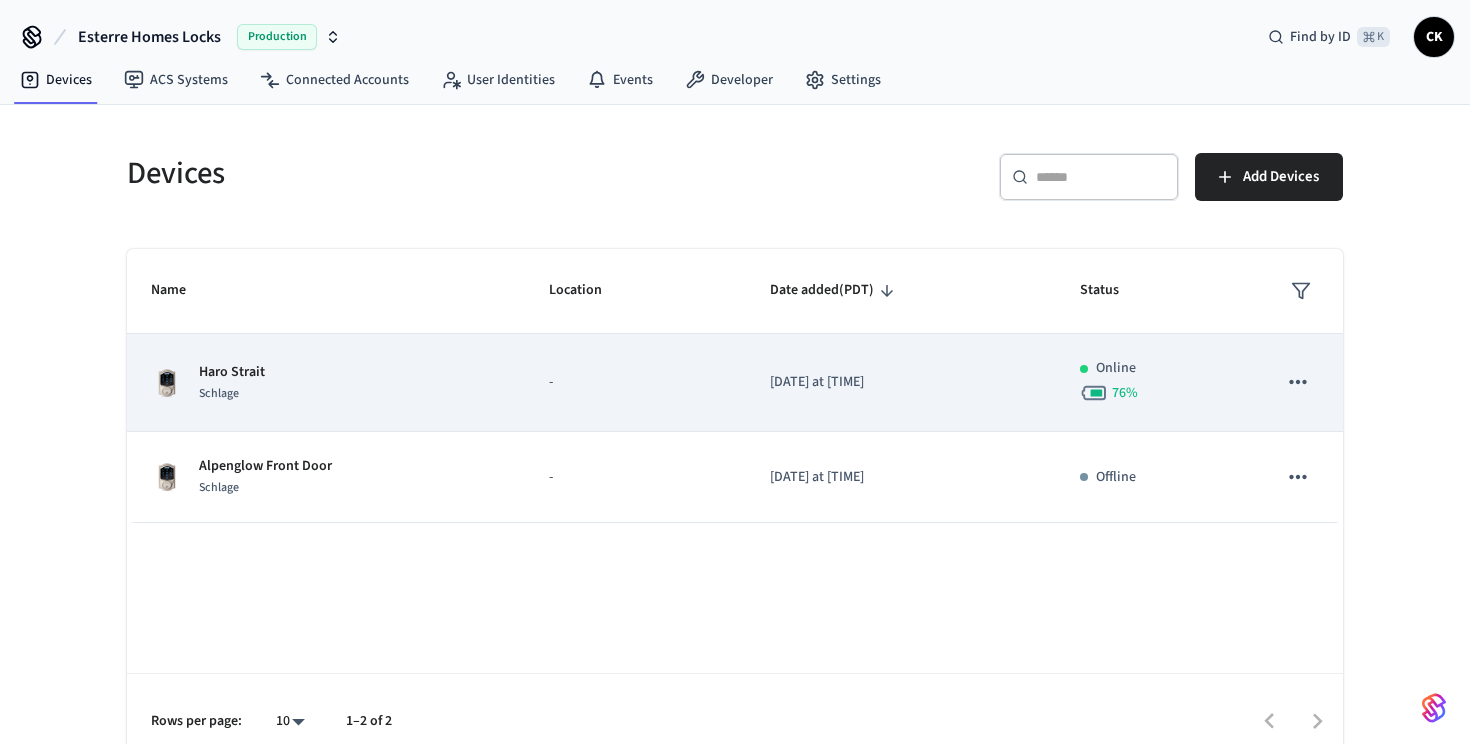 click on "Schlage" at bounding box center [232, 393] 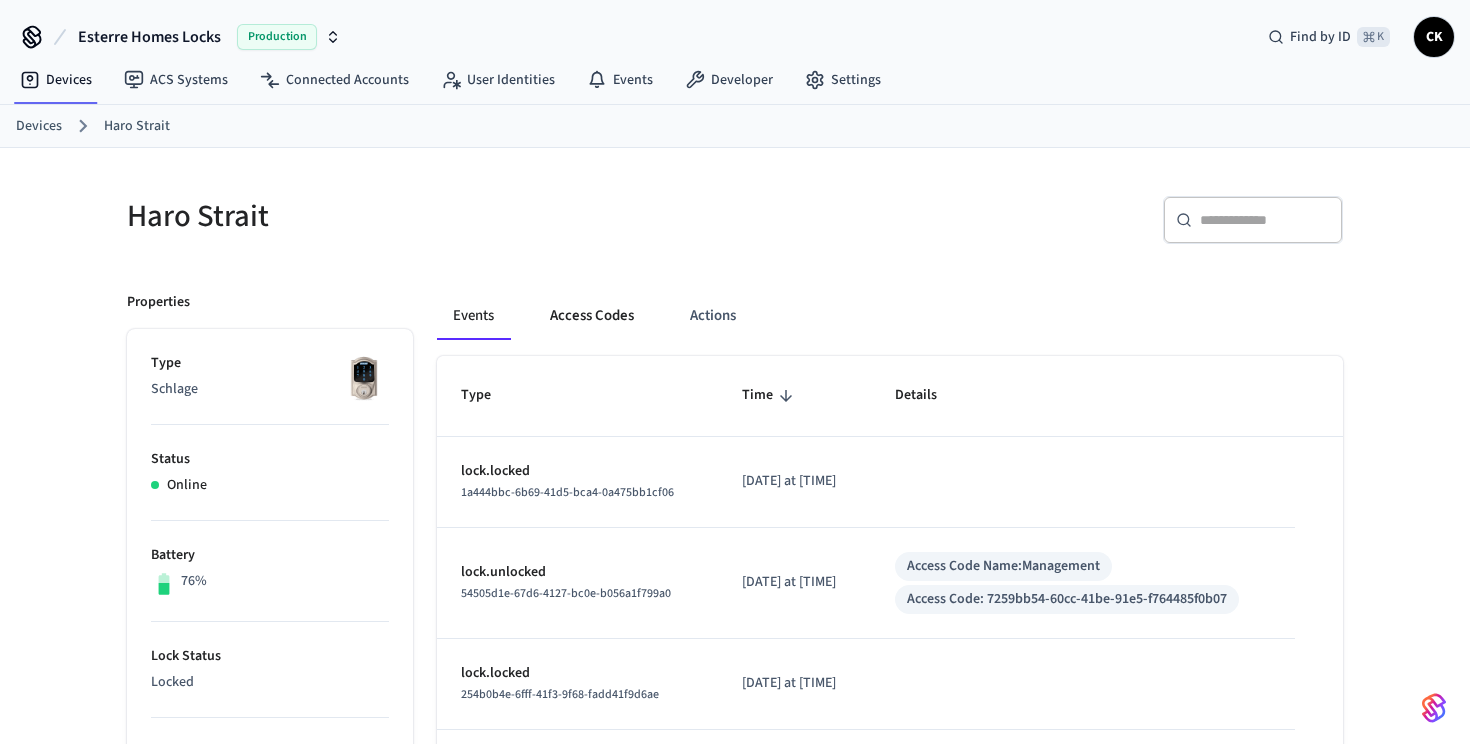 click on "Access Codes" at bounding box center [592, 316] 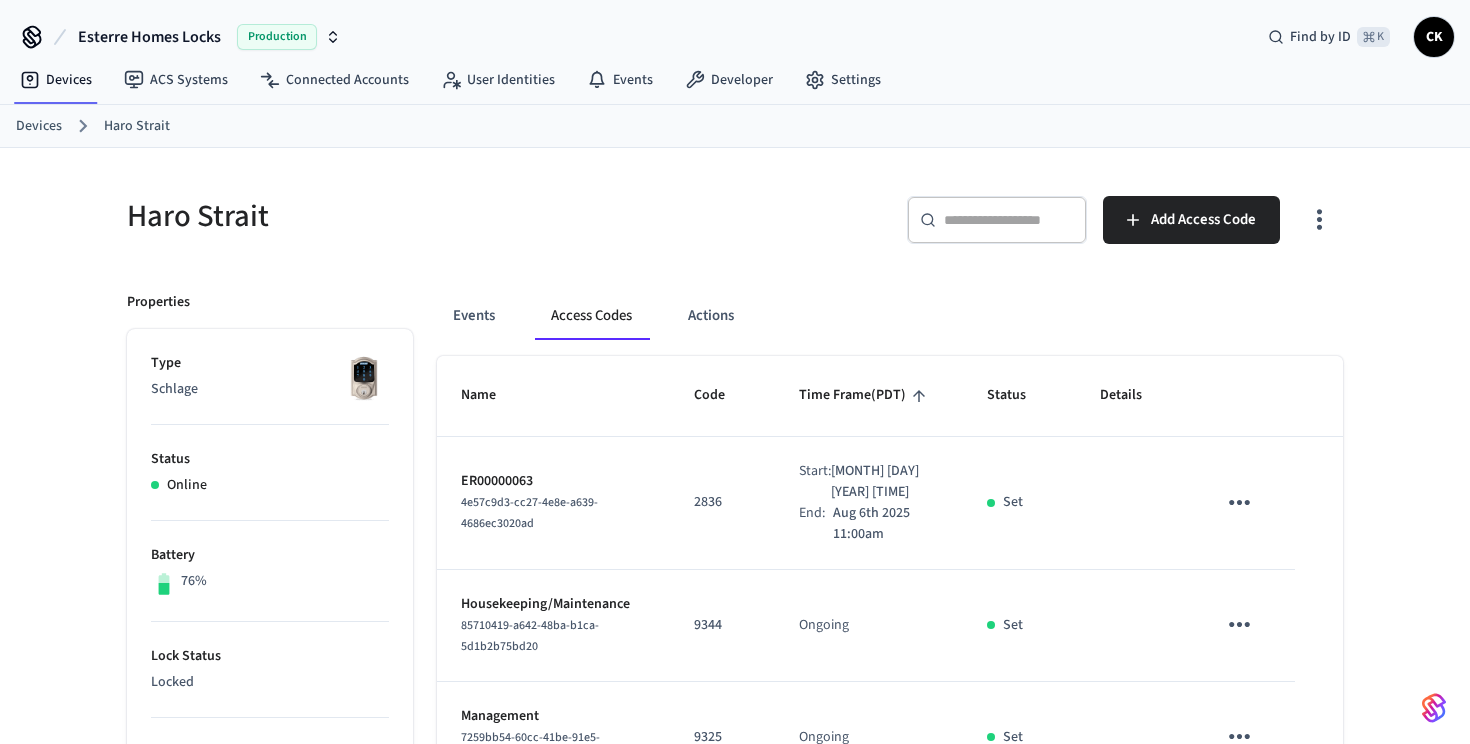 click 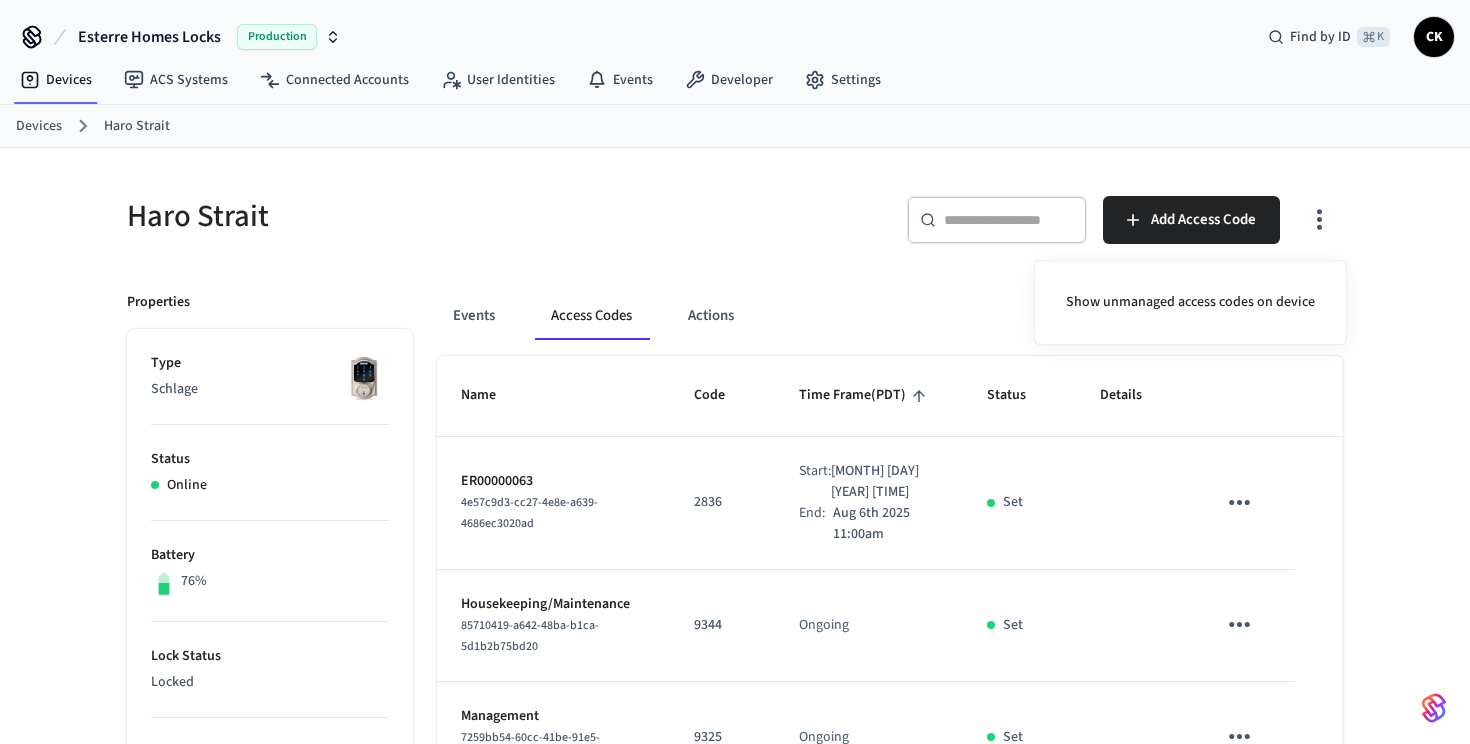 click at bounding box center (735, 372) 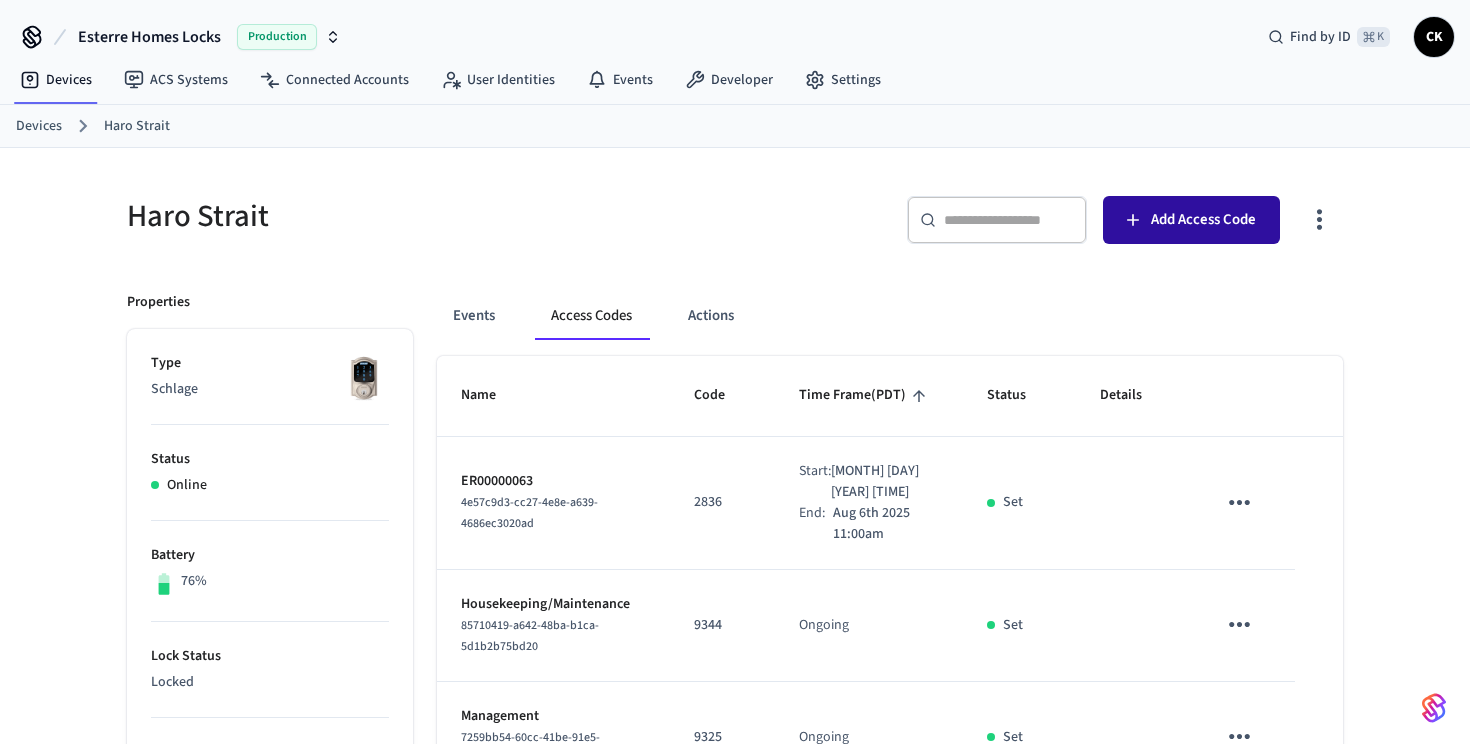 click on "Add Access Code" at bounding box center (1203, 220) 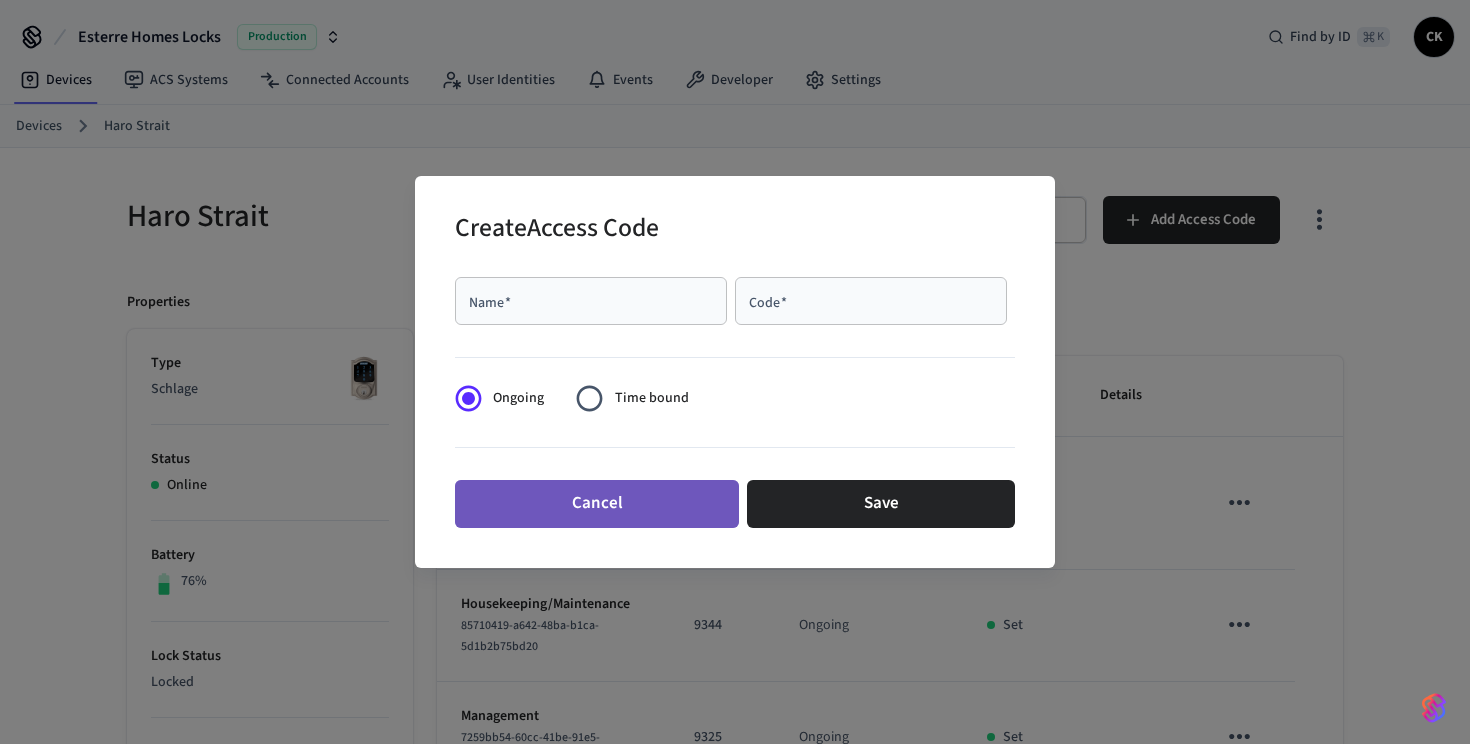 click on "Cancel" at bounding box center (597, 504) 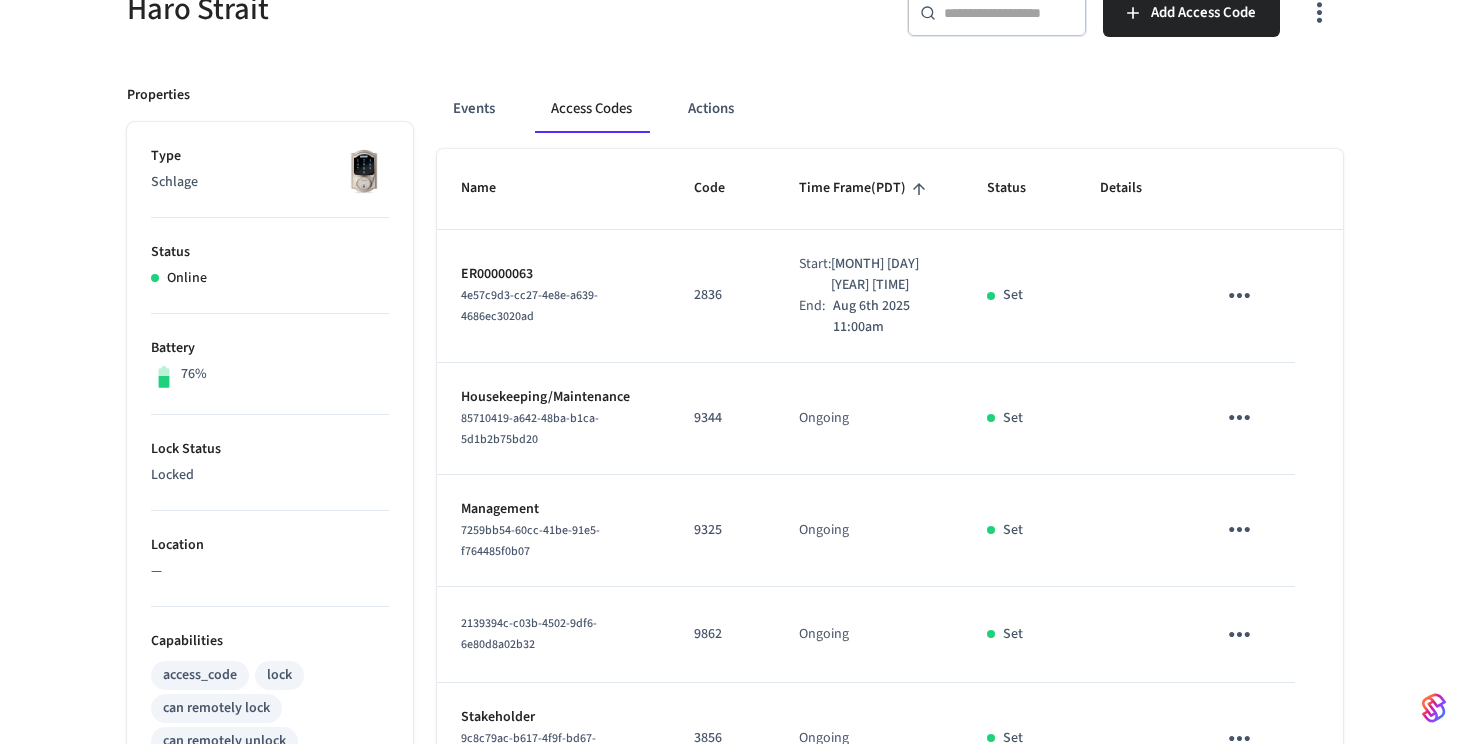 scroll, scrollTop: 208, scrollLeft: 0, axis: vertical 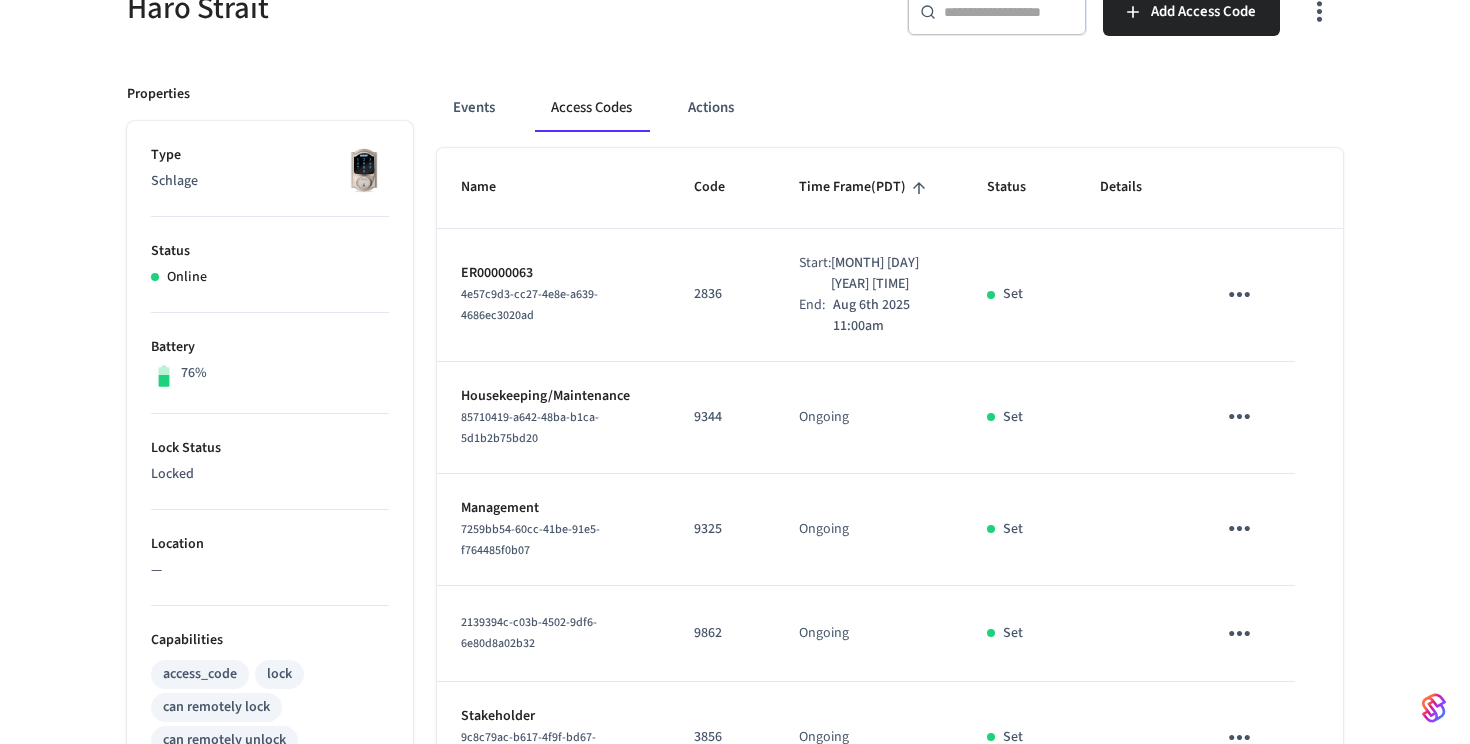click 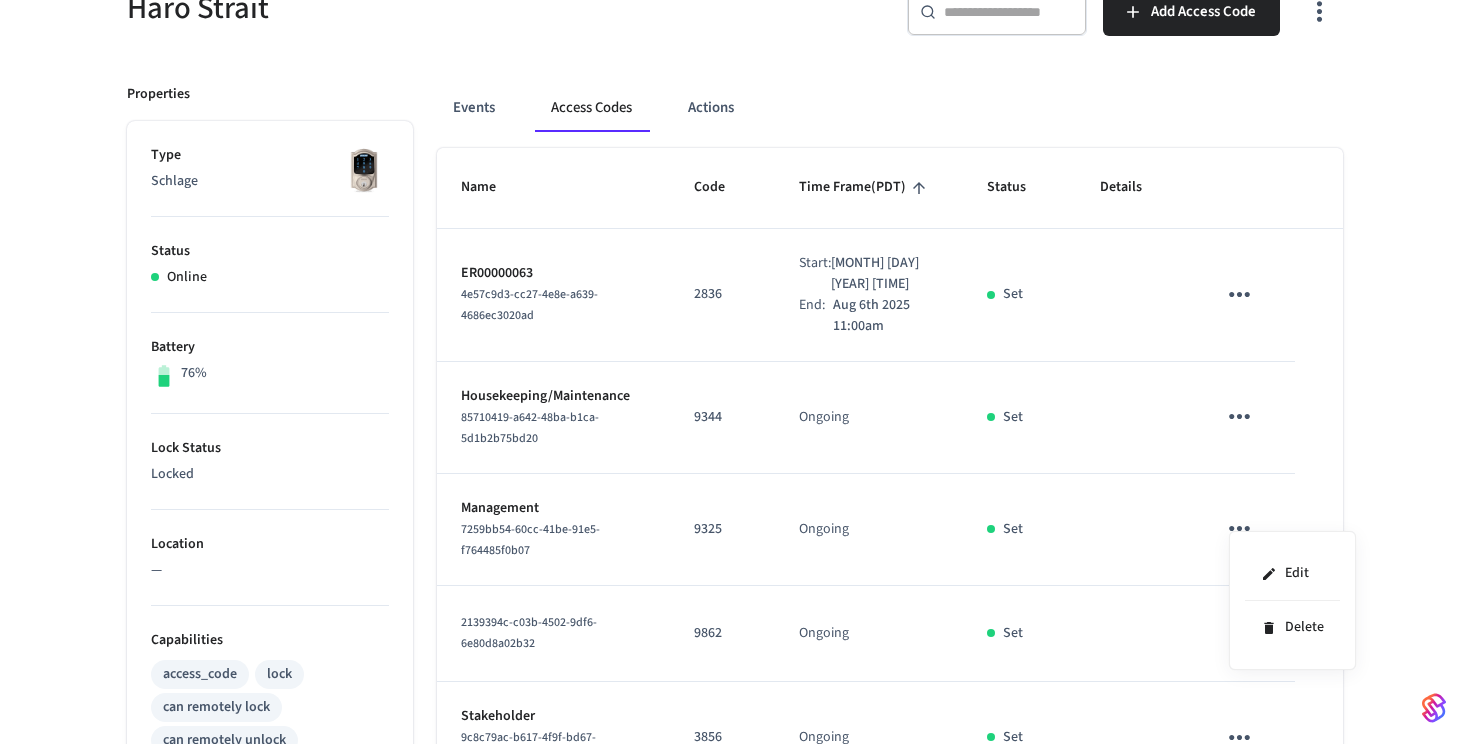 click at bounding box center (735, 372) 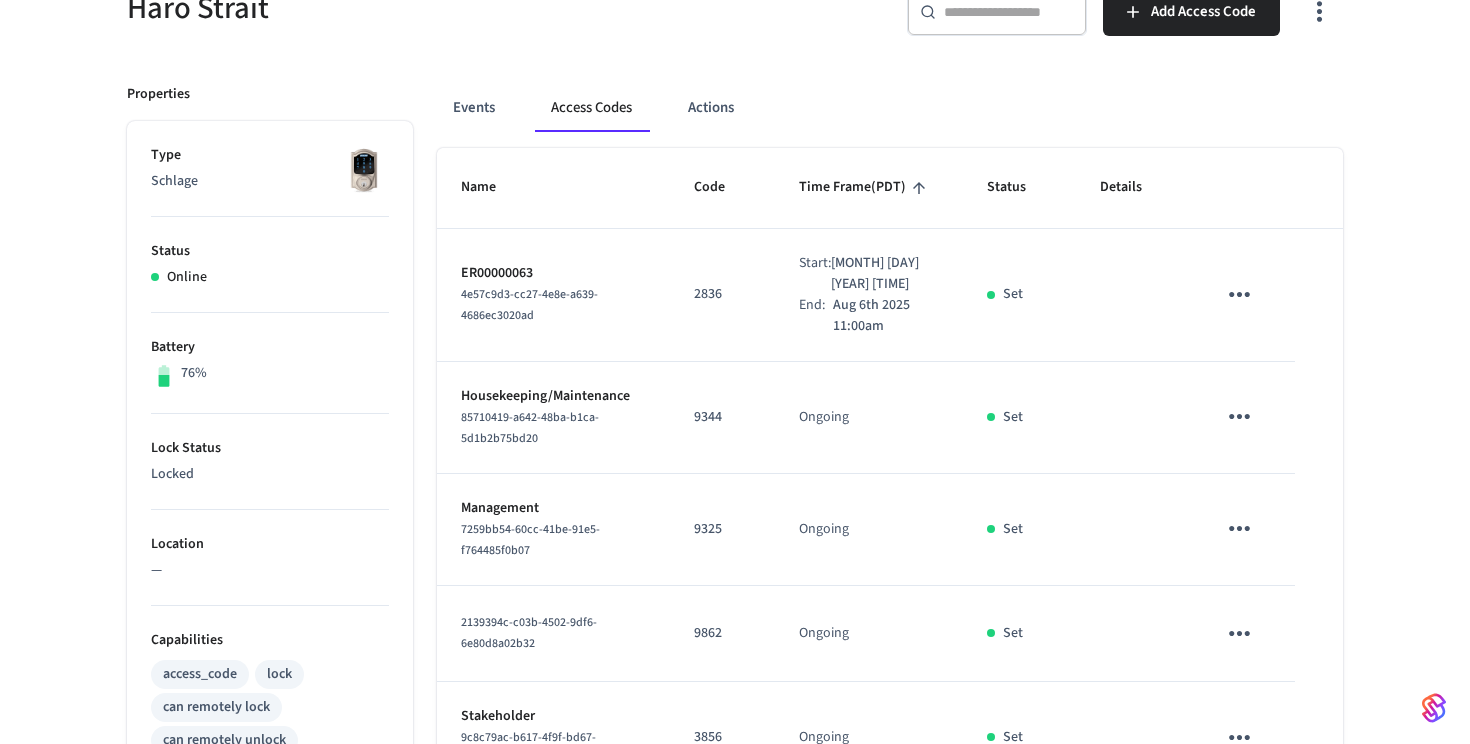 click 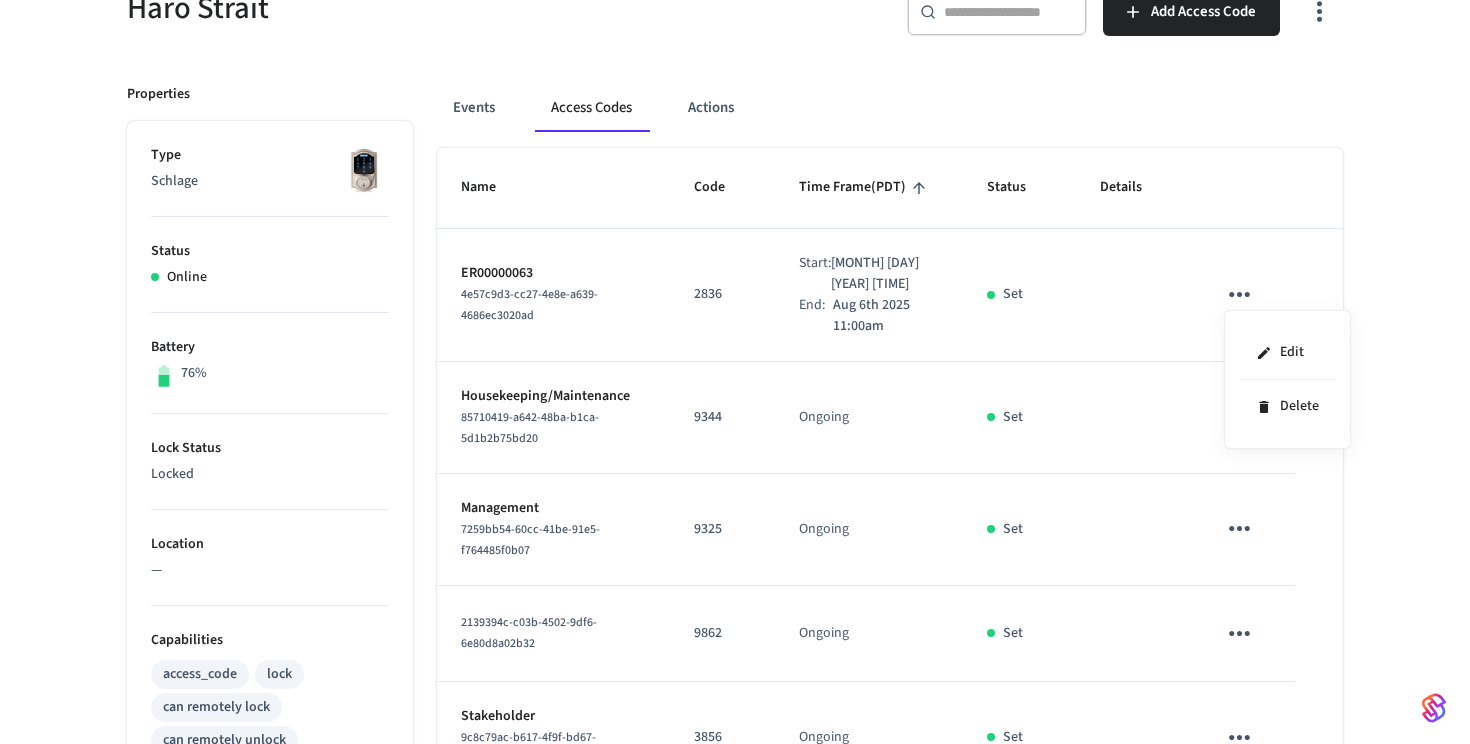 click at bounding box center (735, 372) 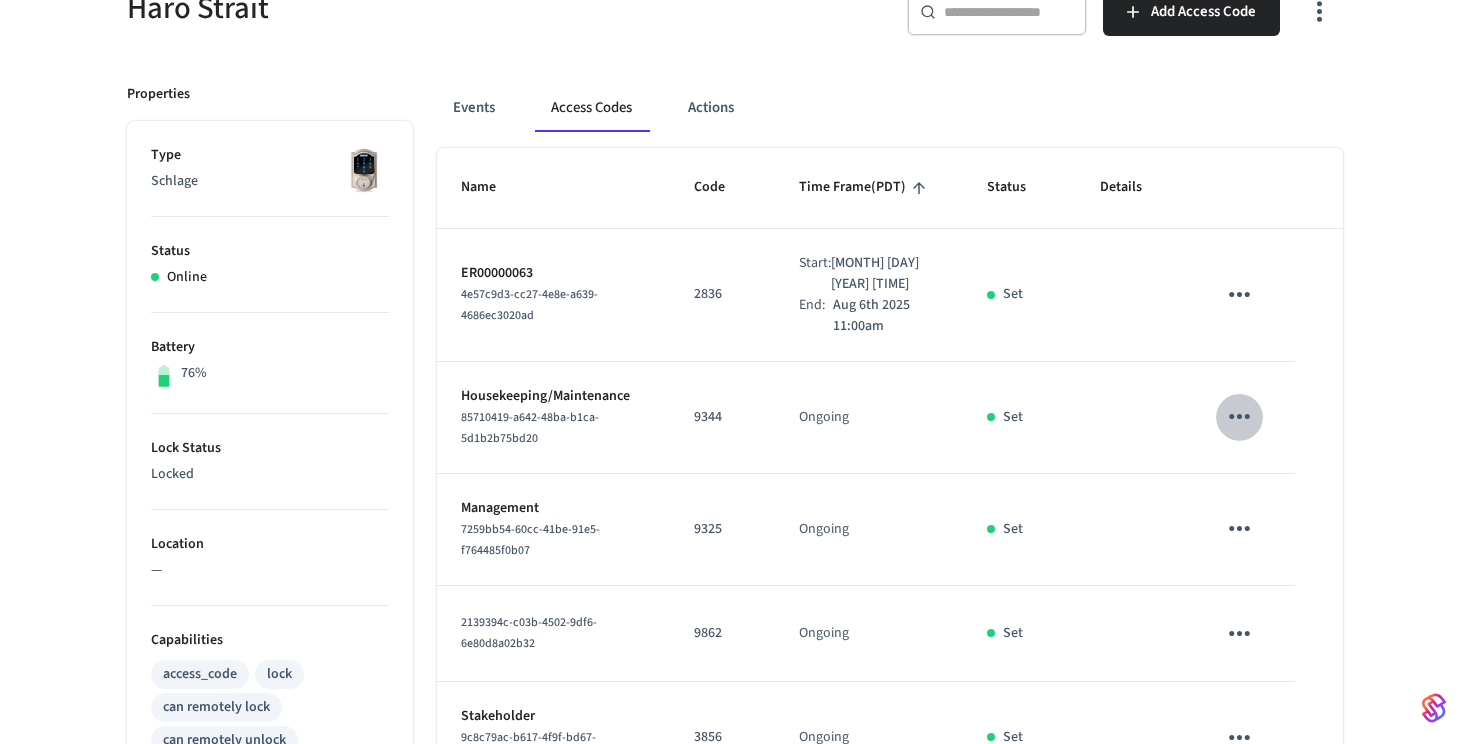click 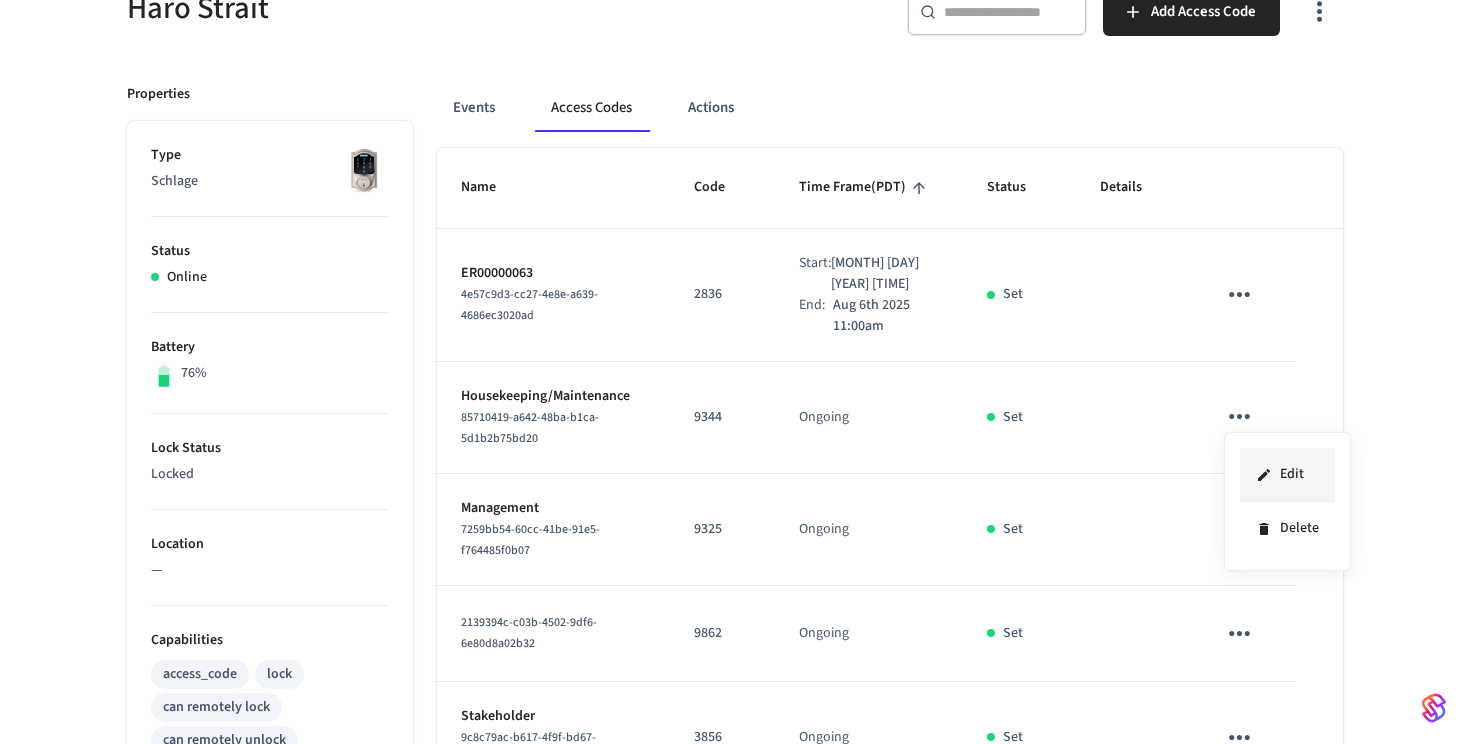 click on "Edit" at bounding box center (1287, 475) 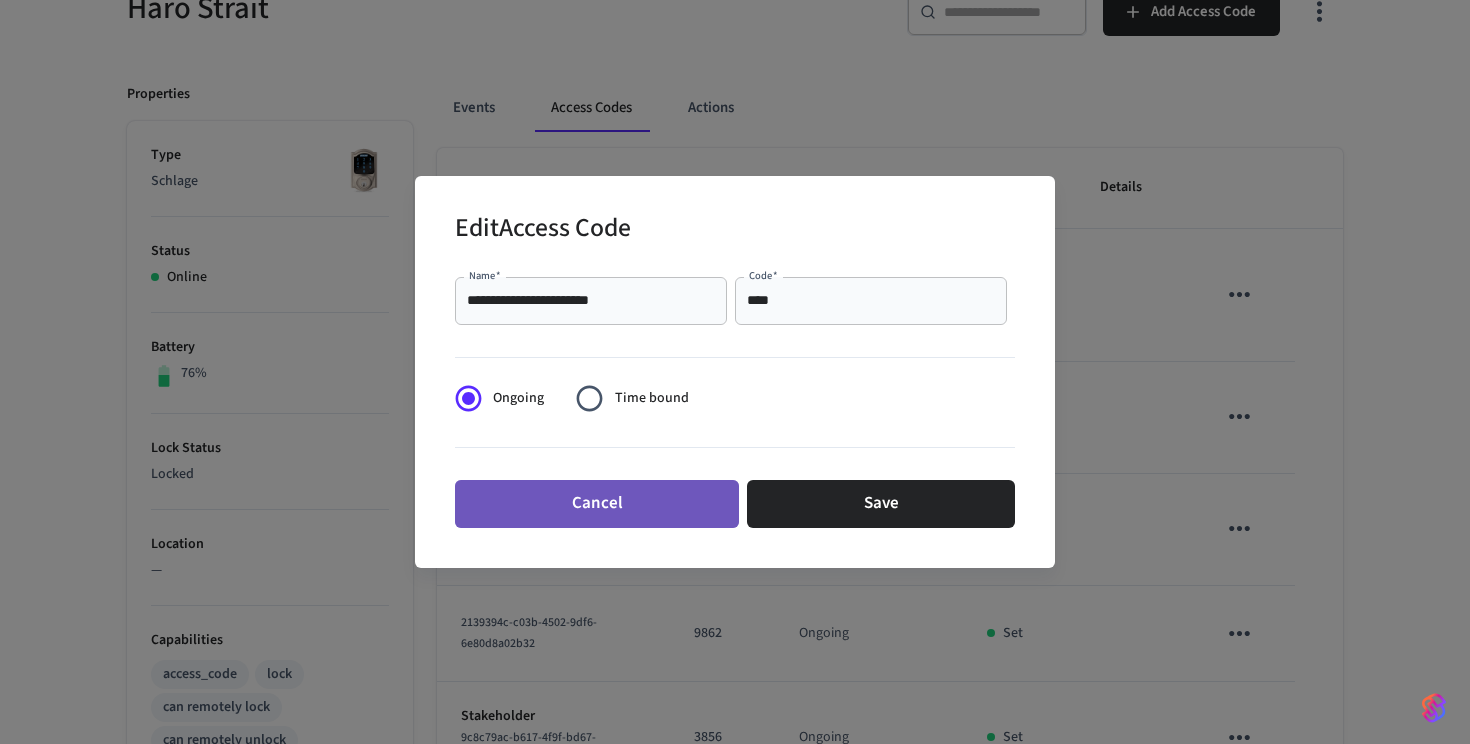click on "Cancel" at bounding box center [597, 504] 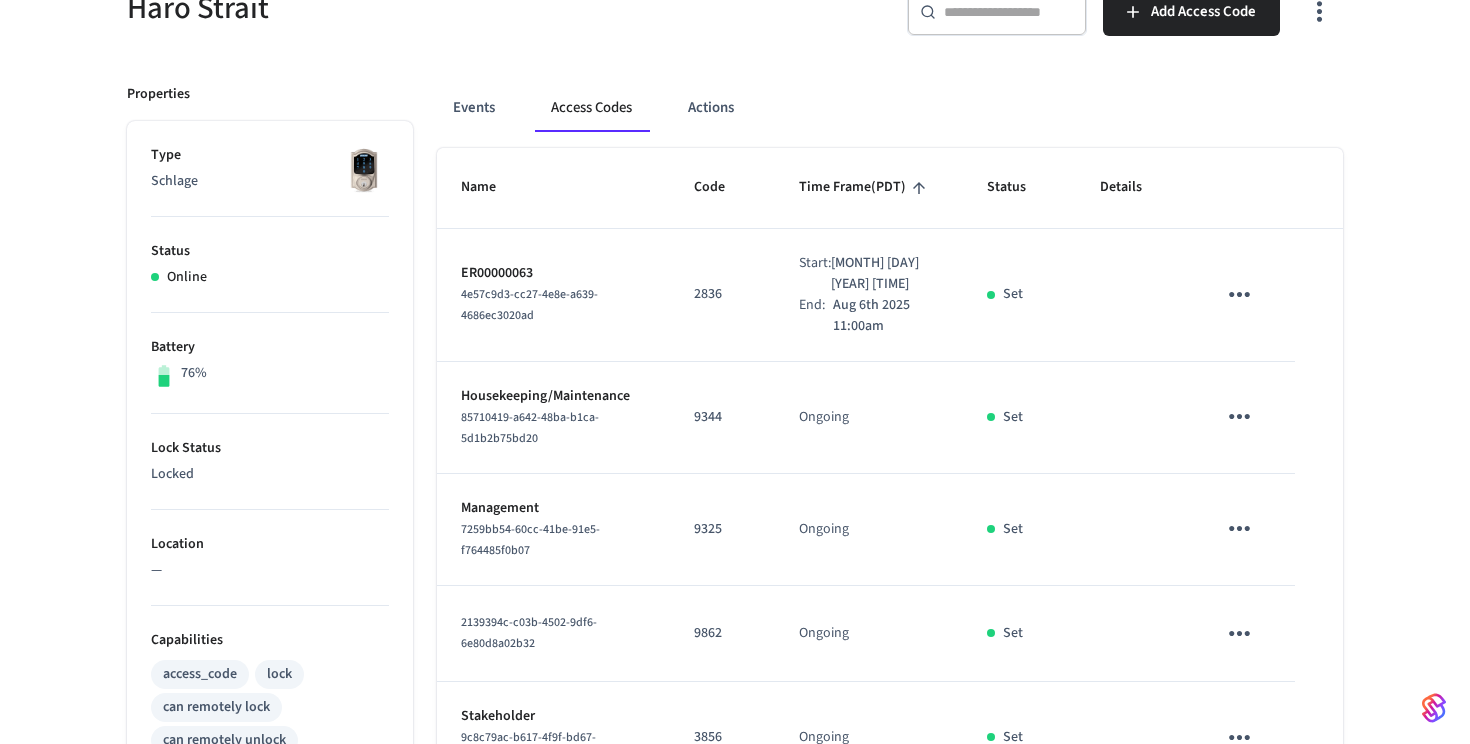 click 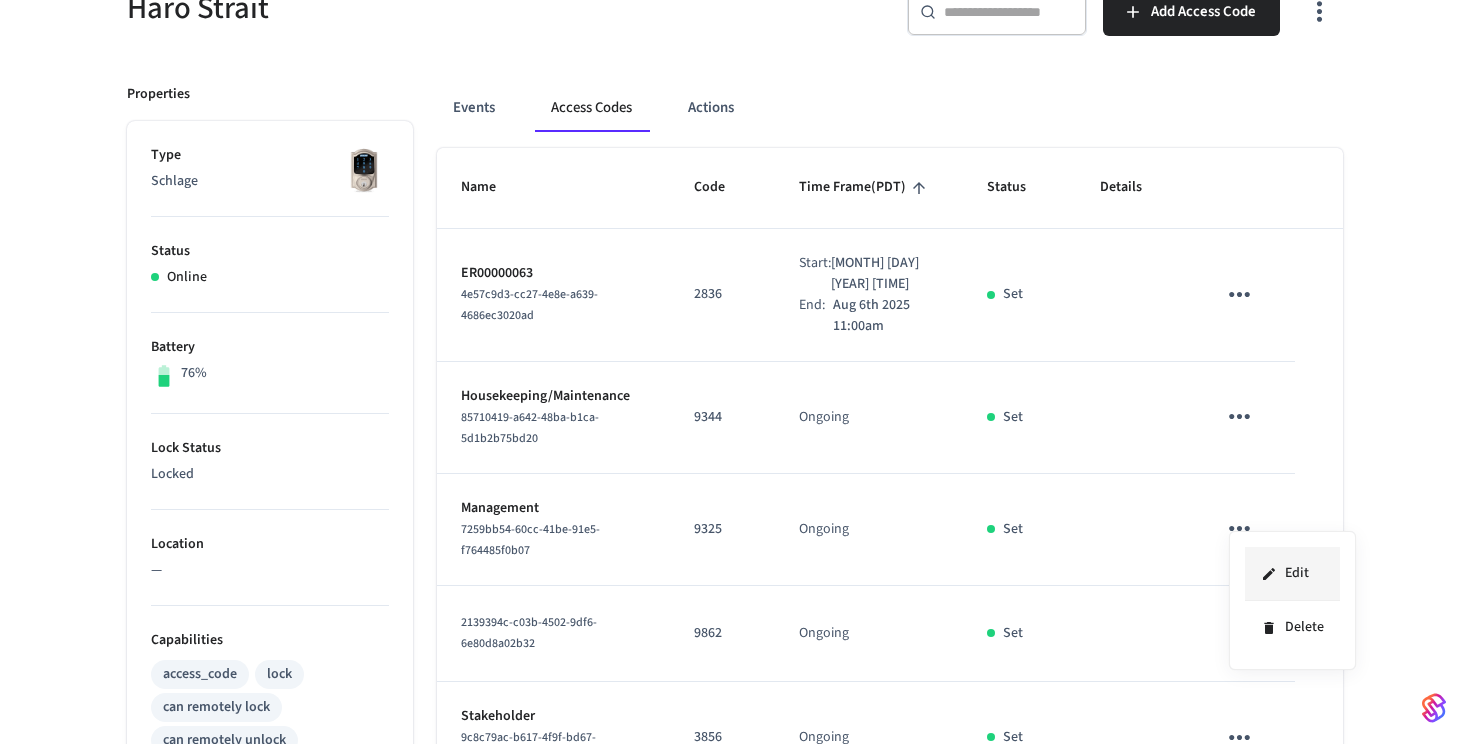 click on "Edit" at bounding box center (1292, 574) 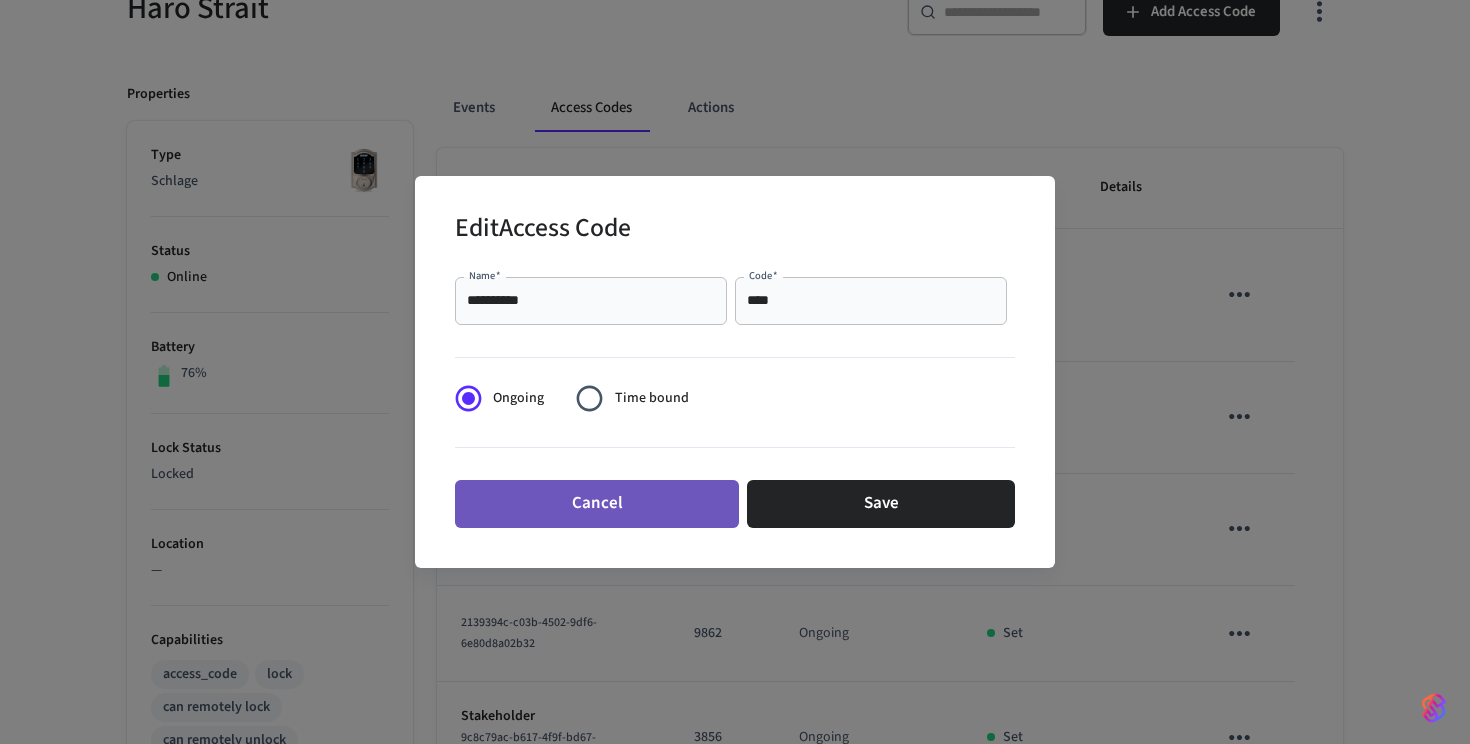 click on "Cancel" at bounding box center [597, 504] 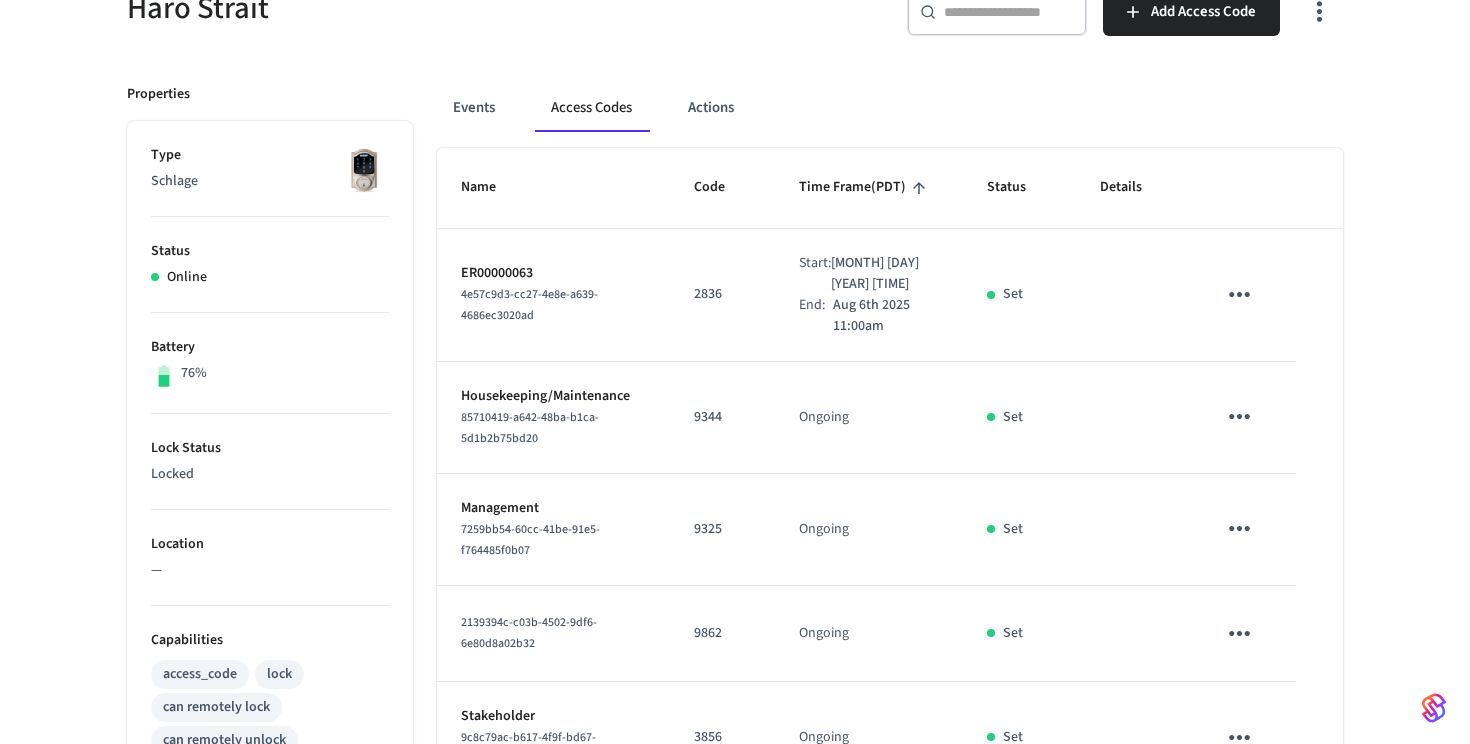 click 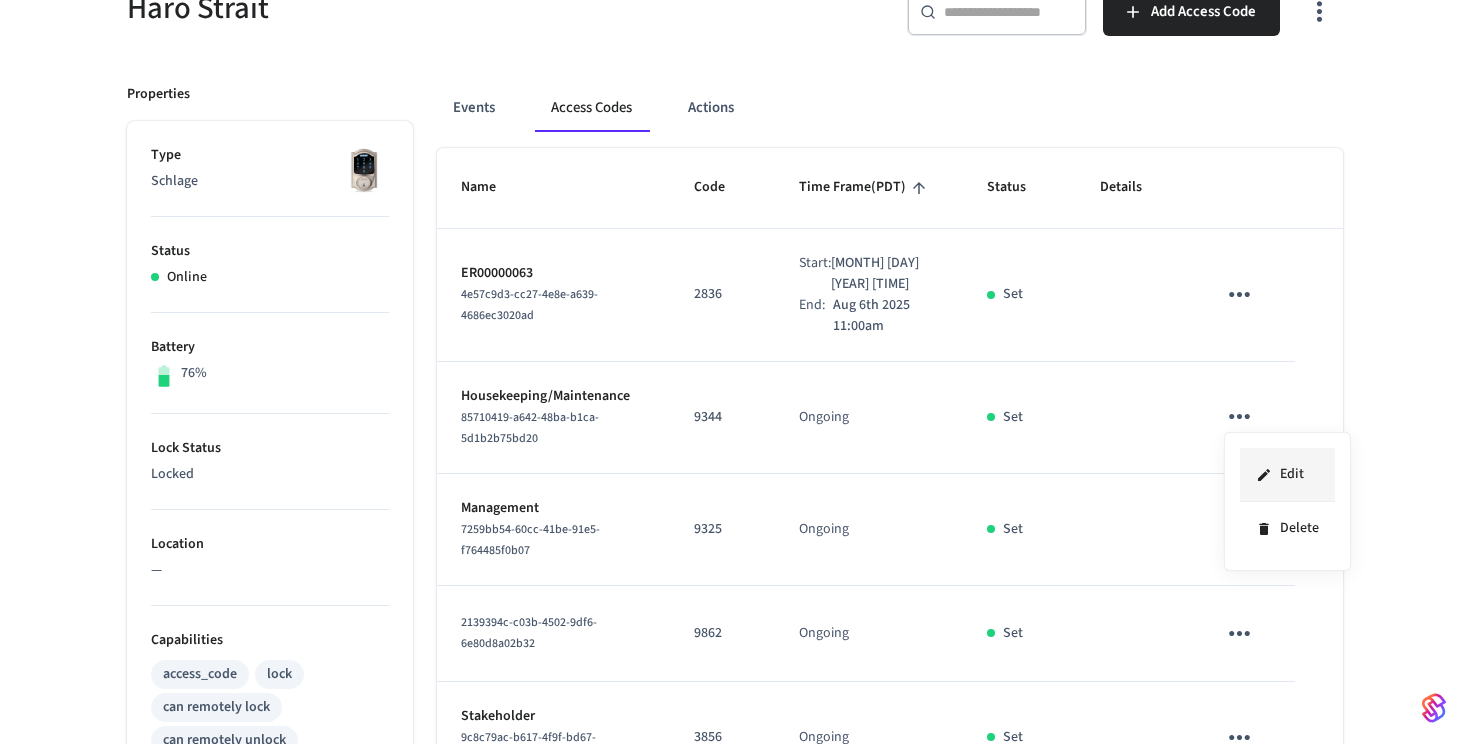 click on "Edit" at bounding box center (1287, 475) 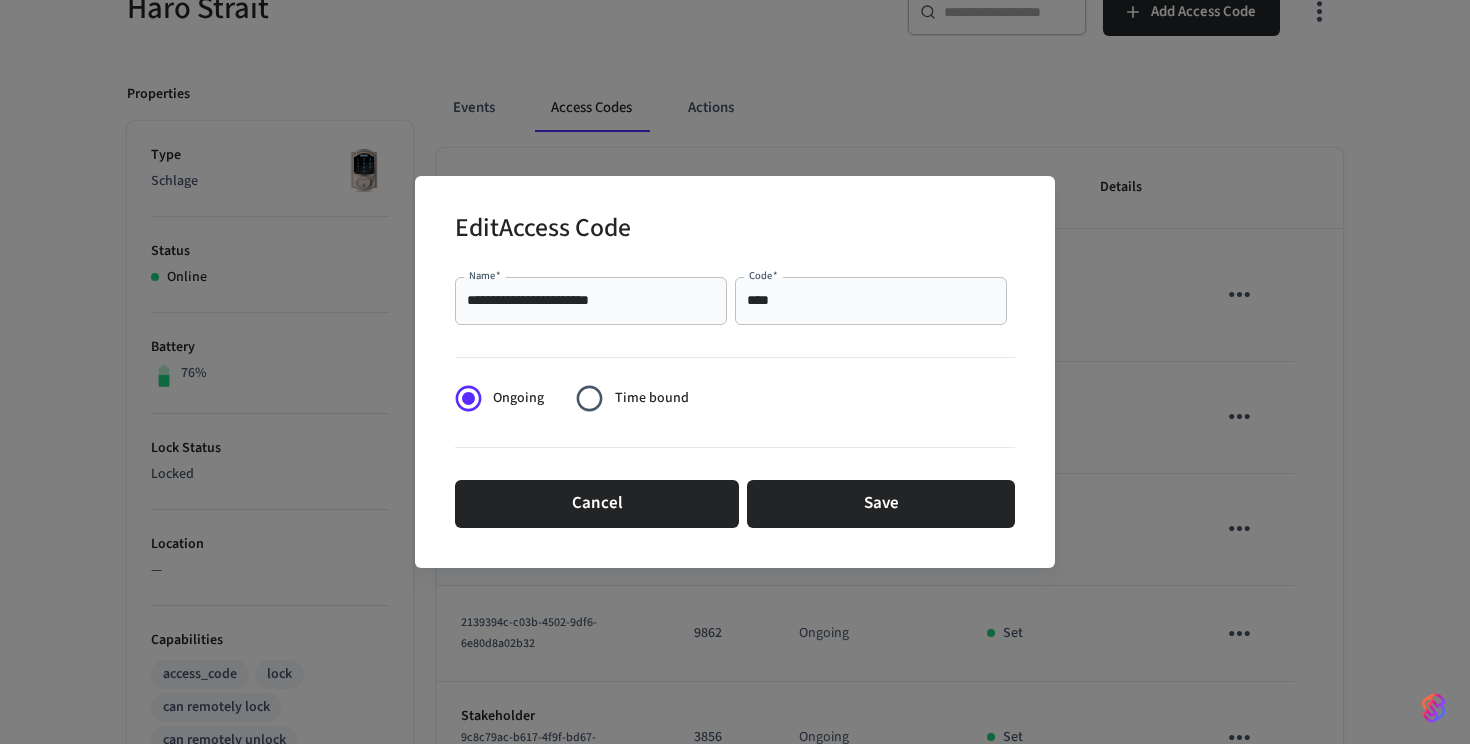 click on "****" at bounding box center [871, 301] 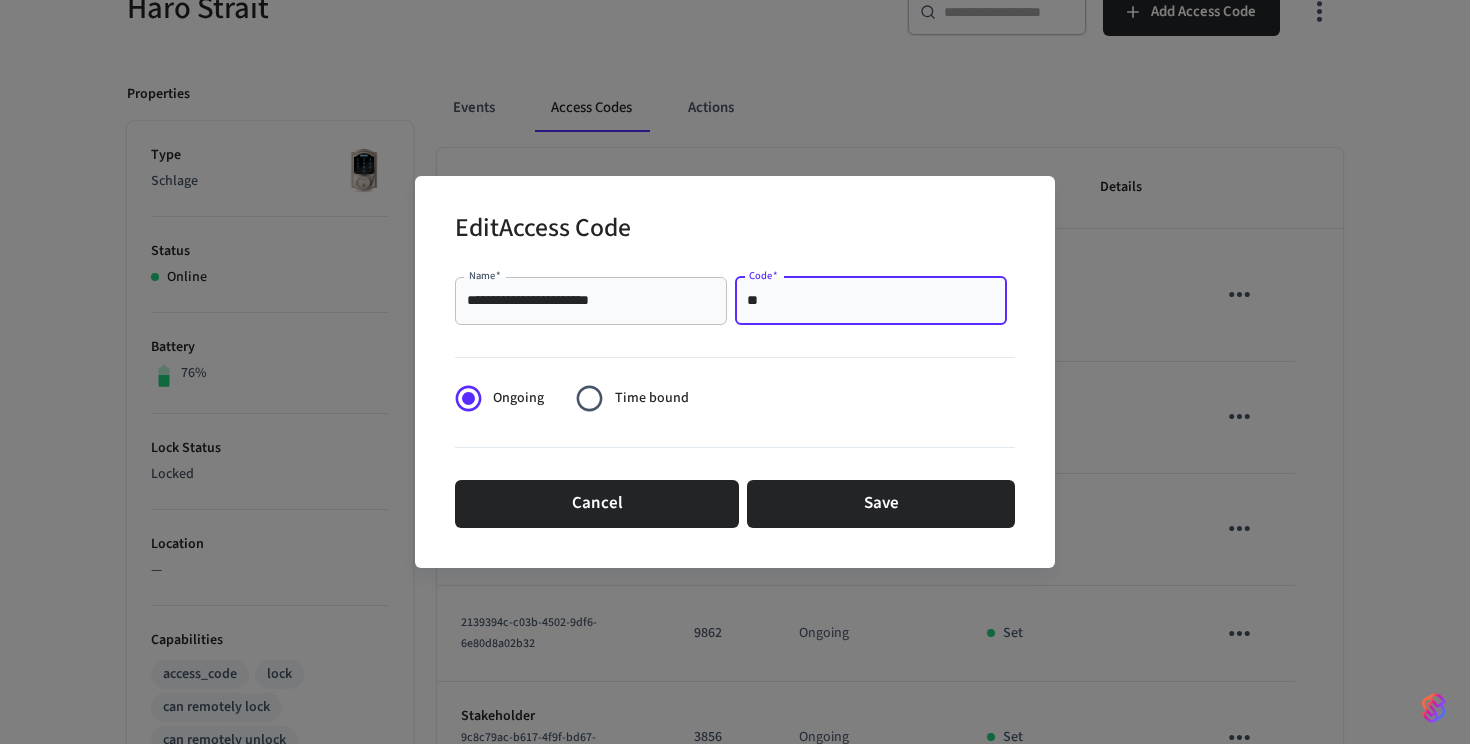 type on "*" 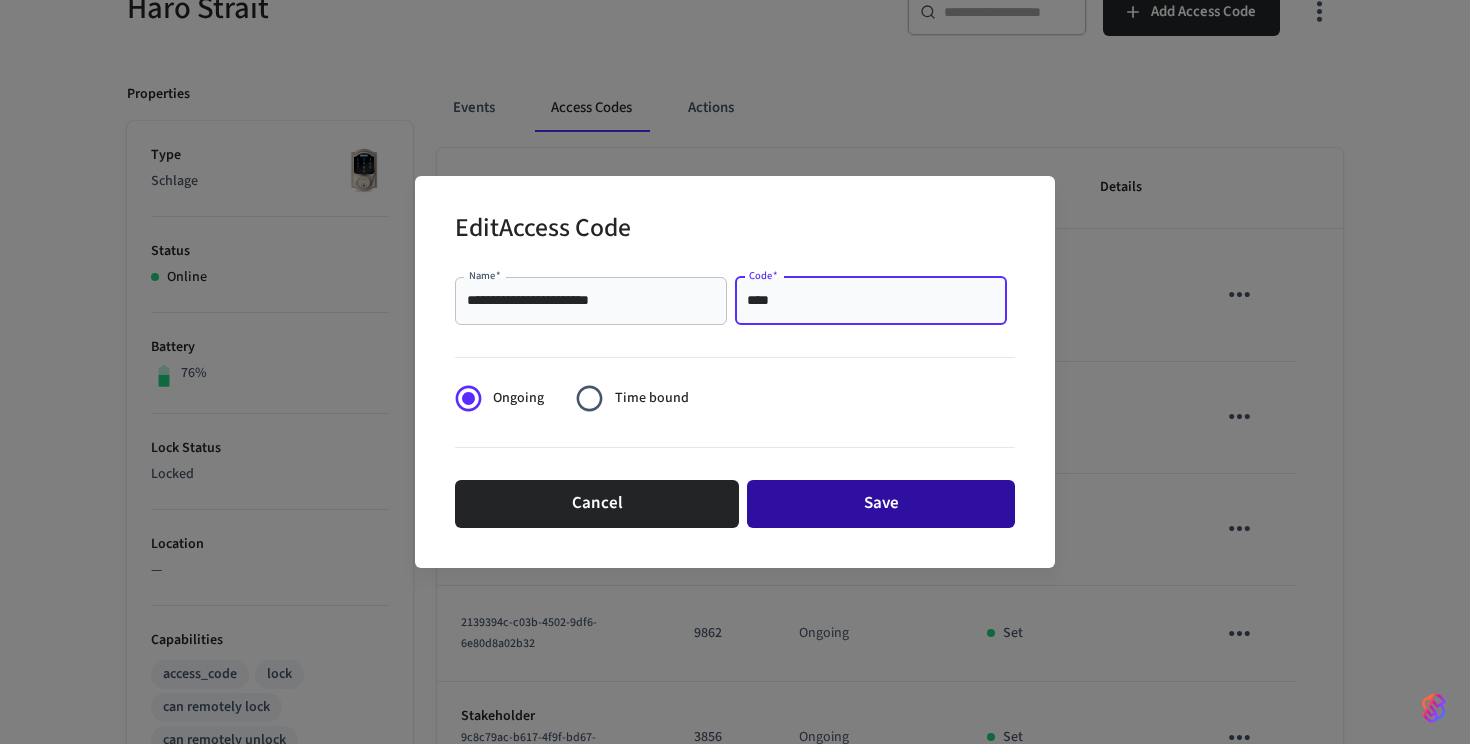 type on "****" 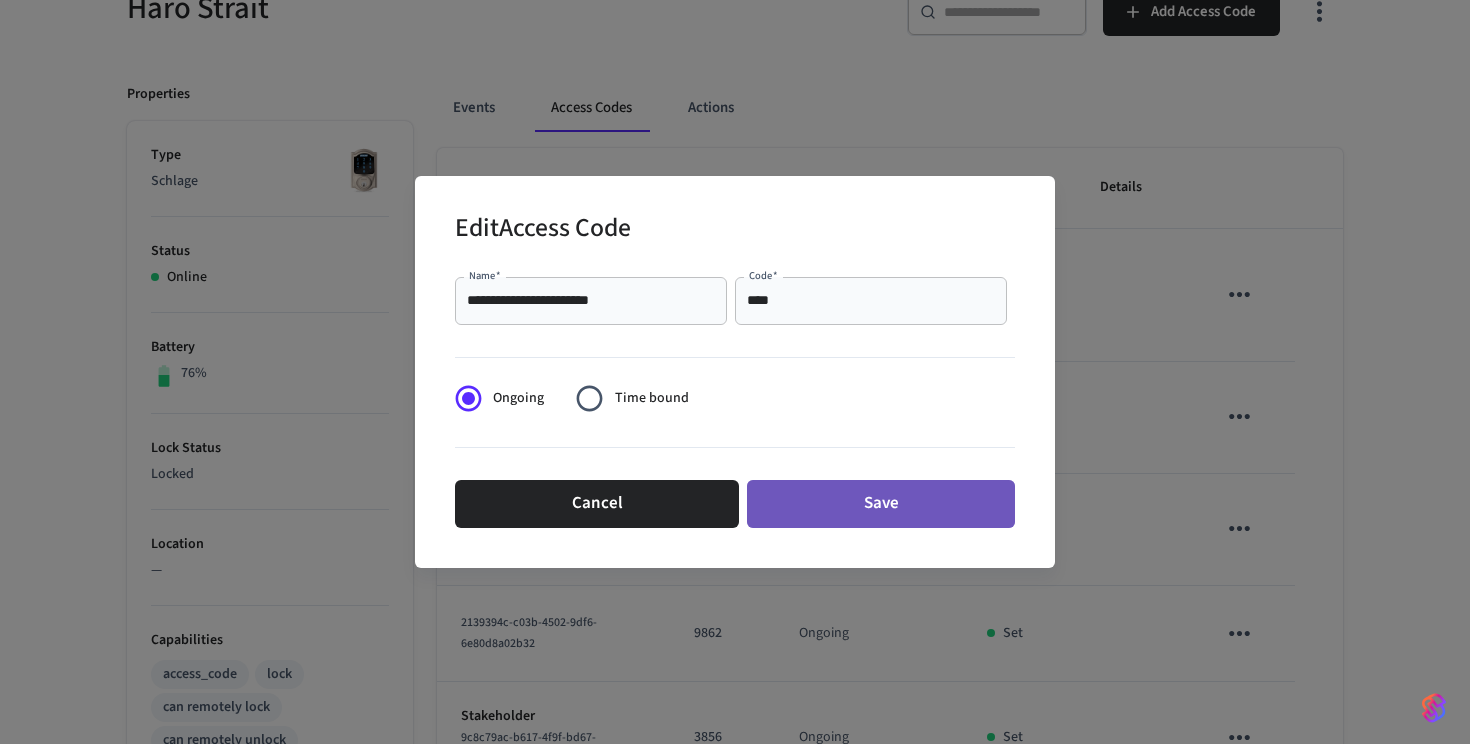 click on "Save" at bounding box center (881, 504) 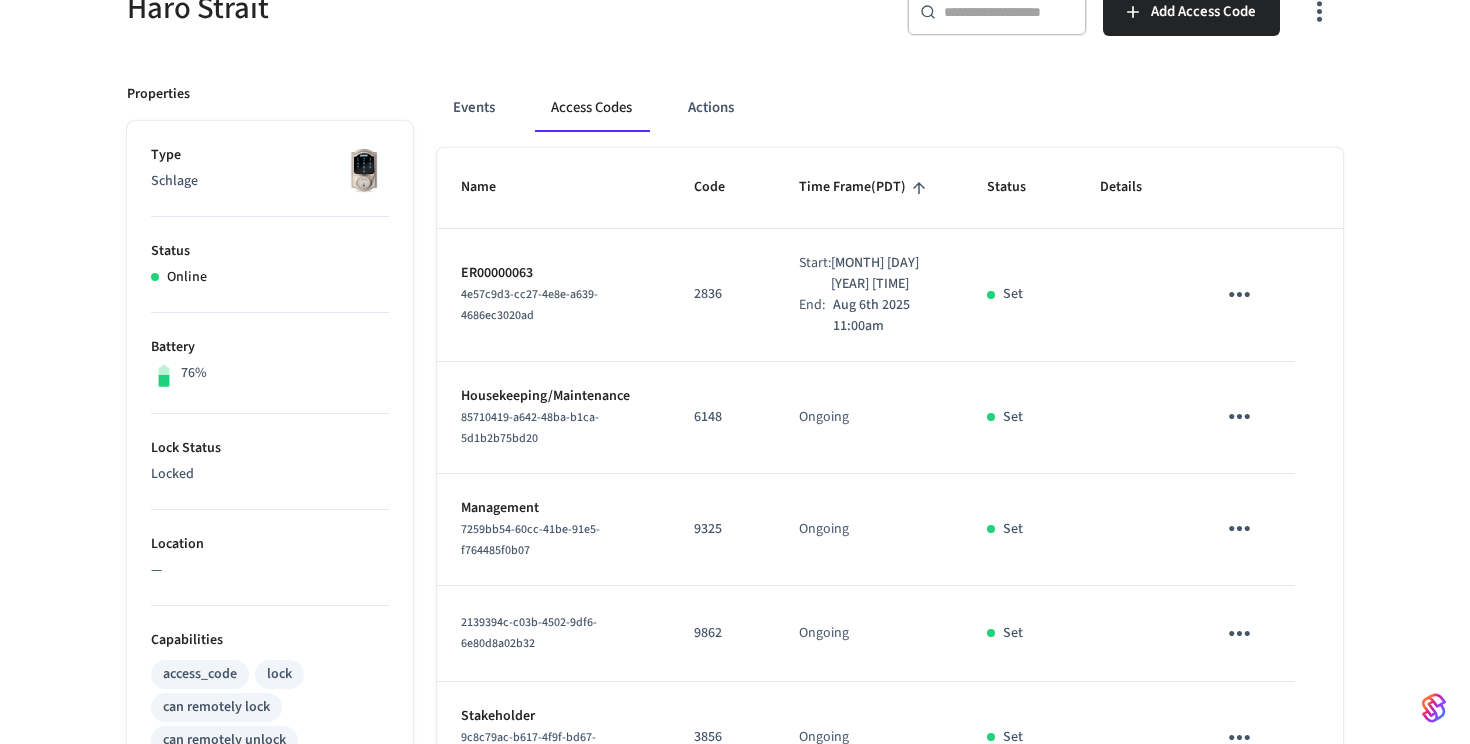 type 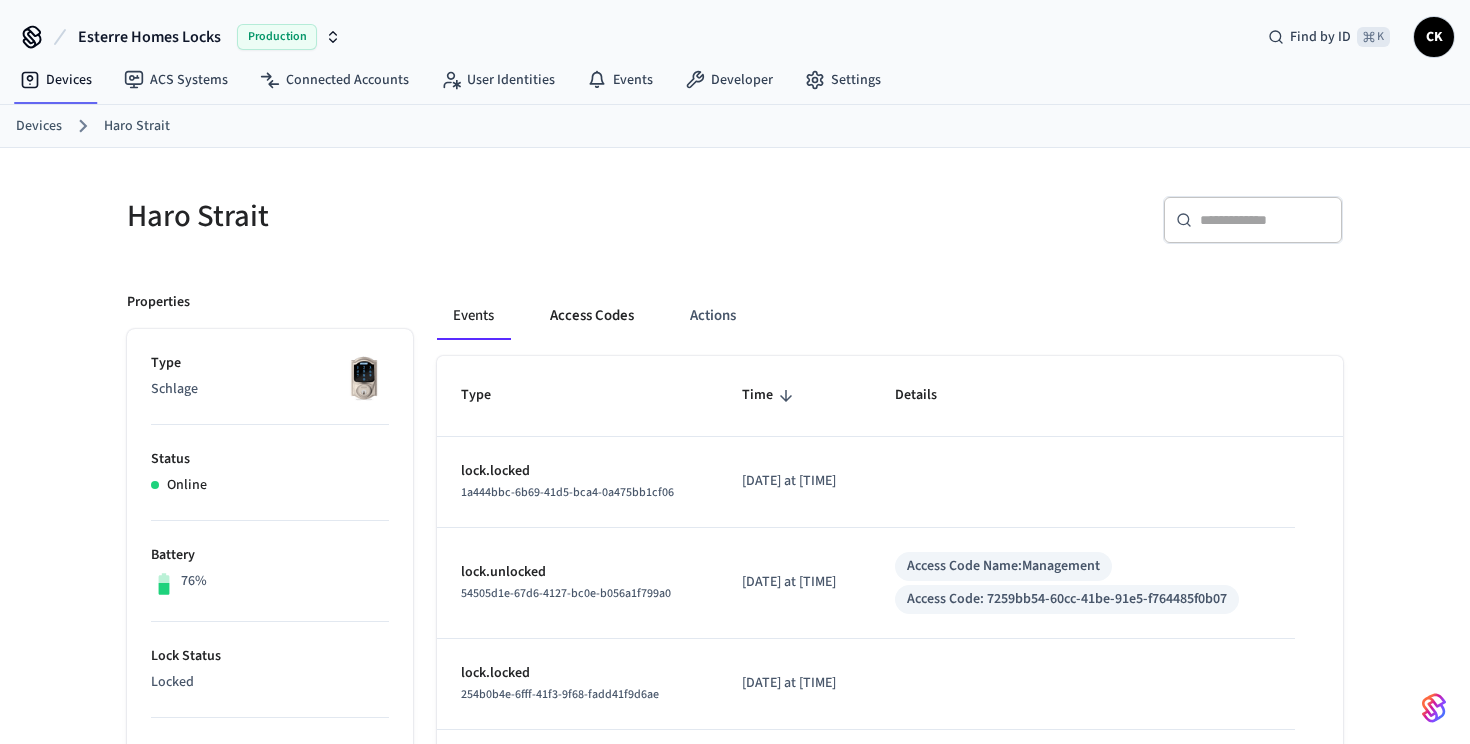 scroll, scrollTop: 0, scrollLeft: 0, axis: both 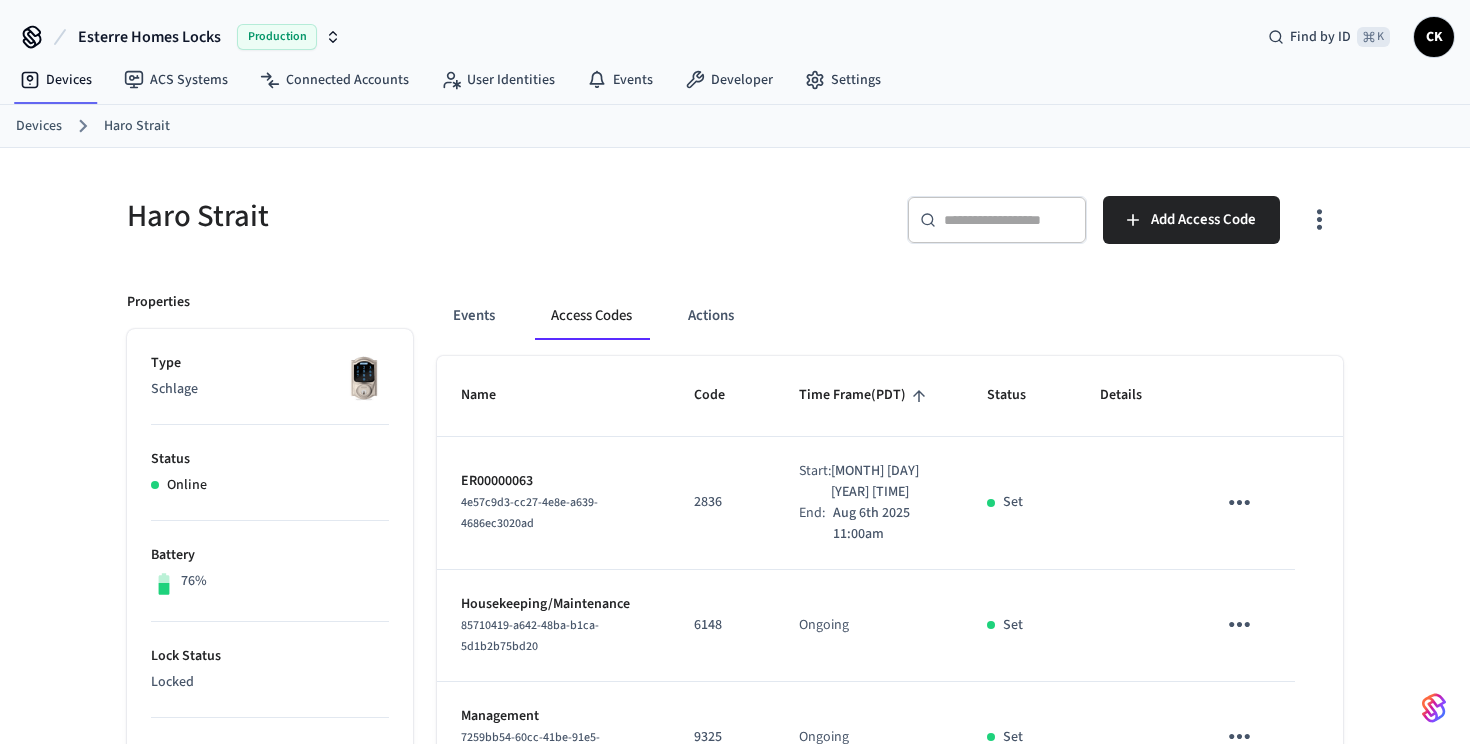 type 